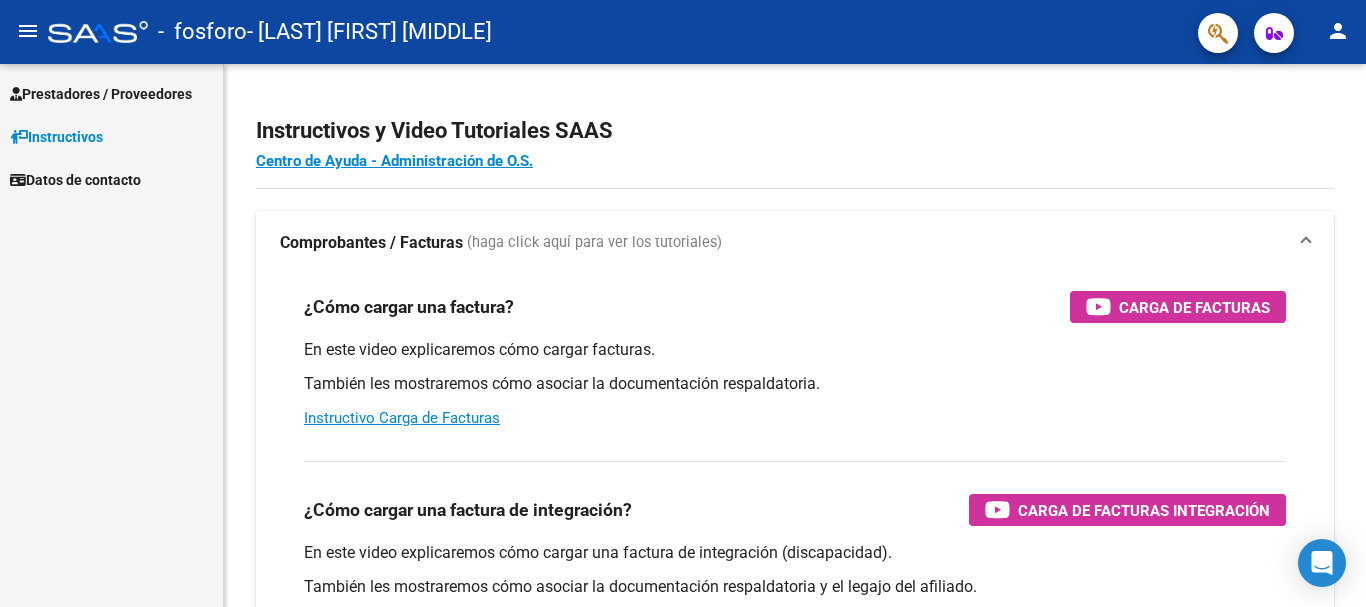 scroll, scrollTop: 0, scrollLeft: 0, axis: both 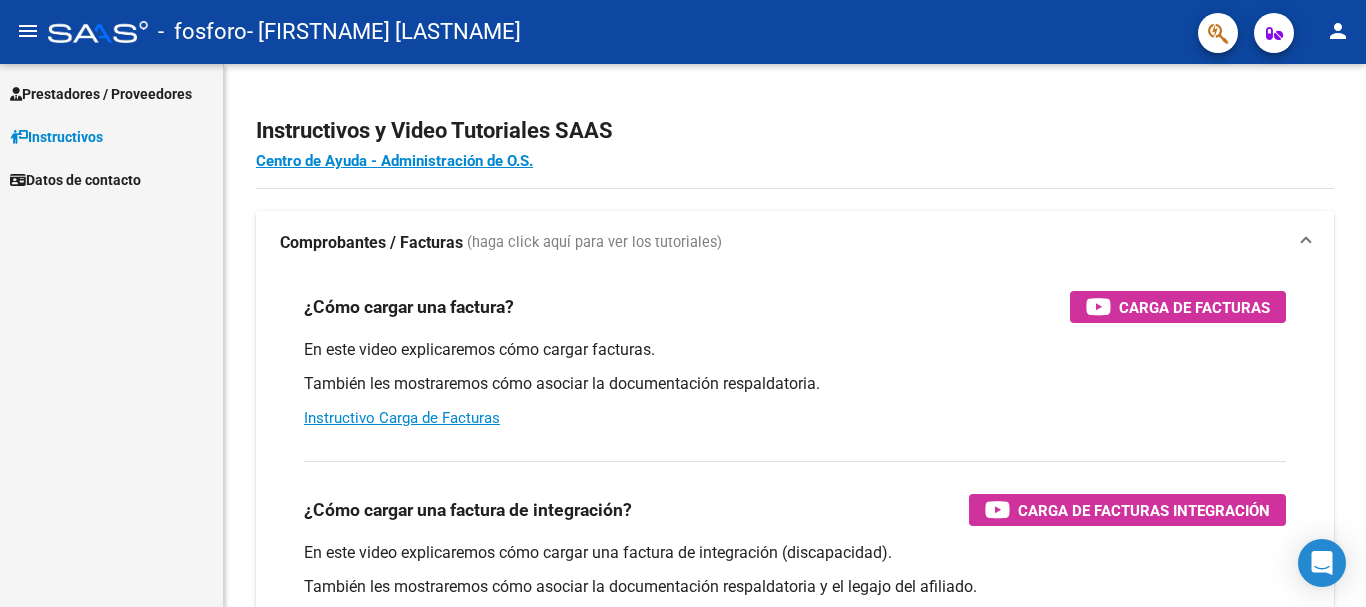 click on "Prestadores / Proveedores" at bounding box center [111, 93] 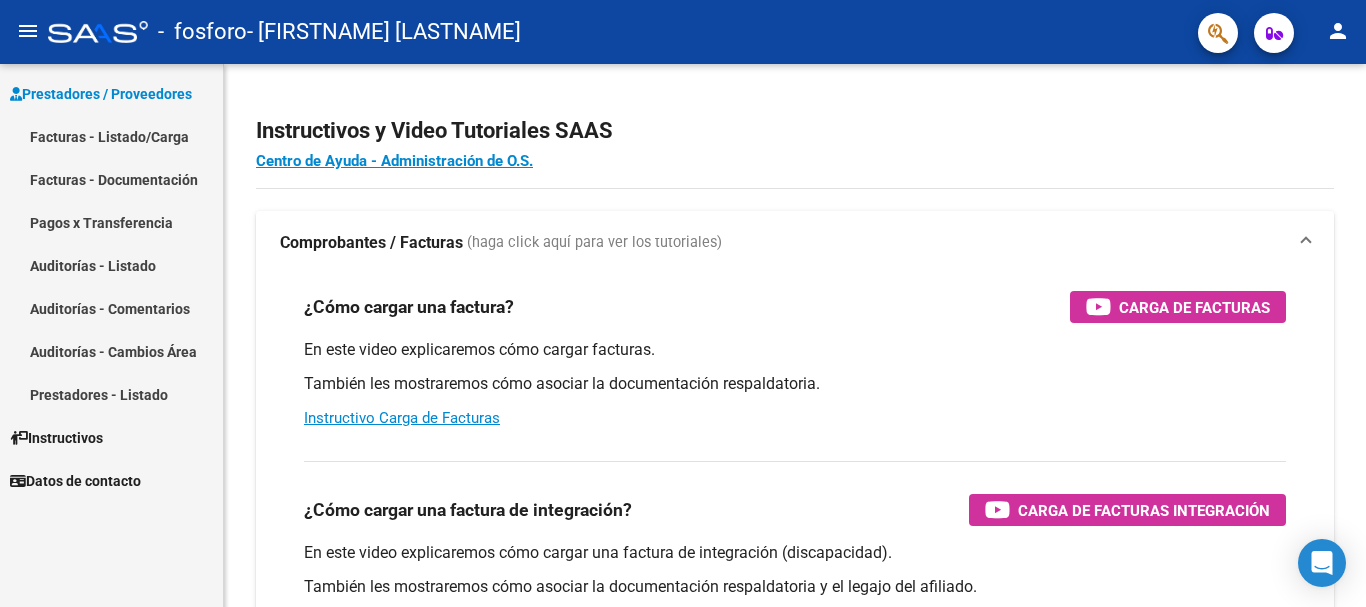 click on "Facturas - Listado/Carga" at bounding box center [111, 136] 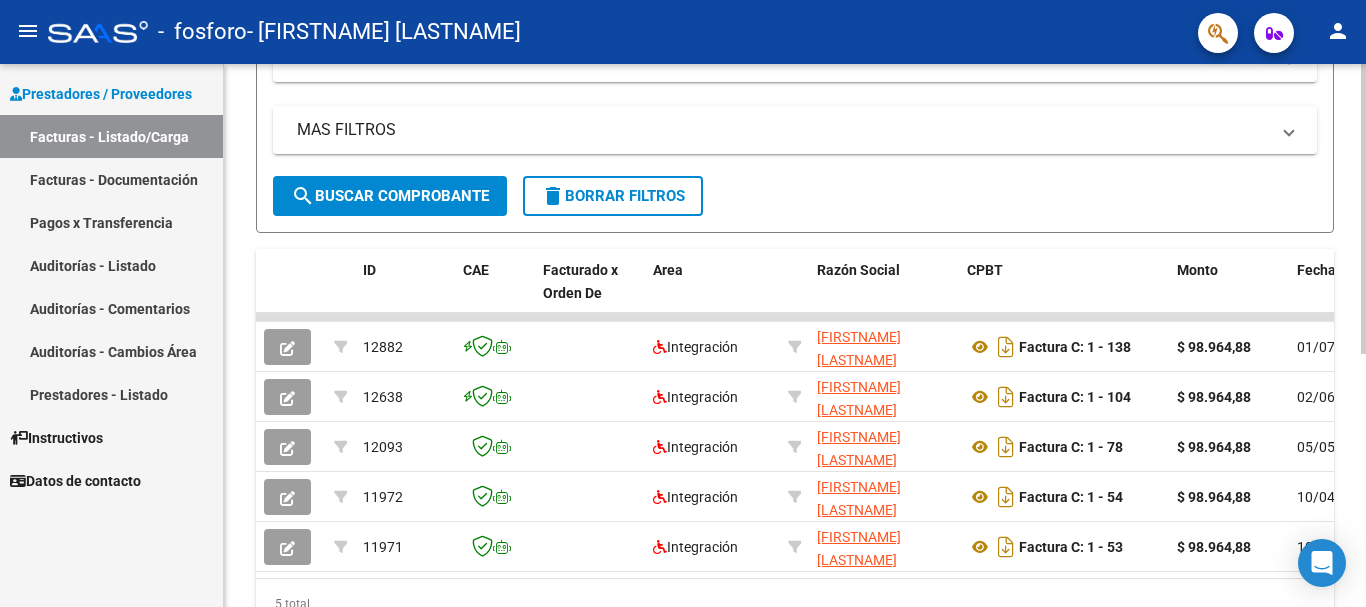 scroll, scrollTop: 475, scrollLeft: 0, axis: vertical 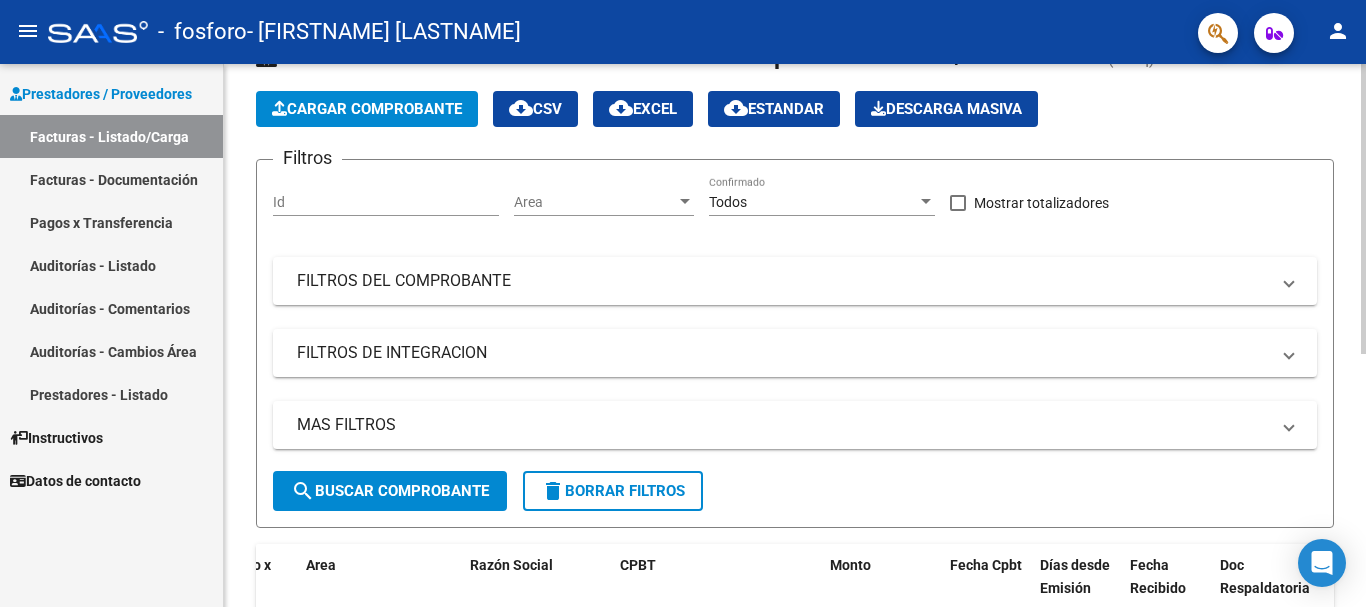 drag, startPoint x: 1009, startPoint y: 247, endPoint x: 817, endPoint y: 240, distance: 192.12756 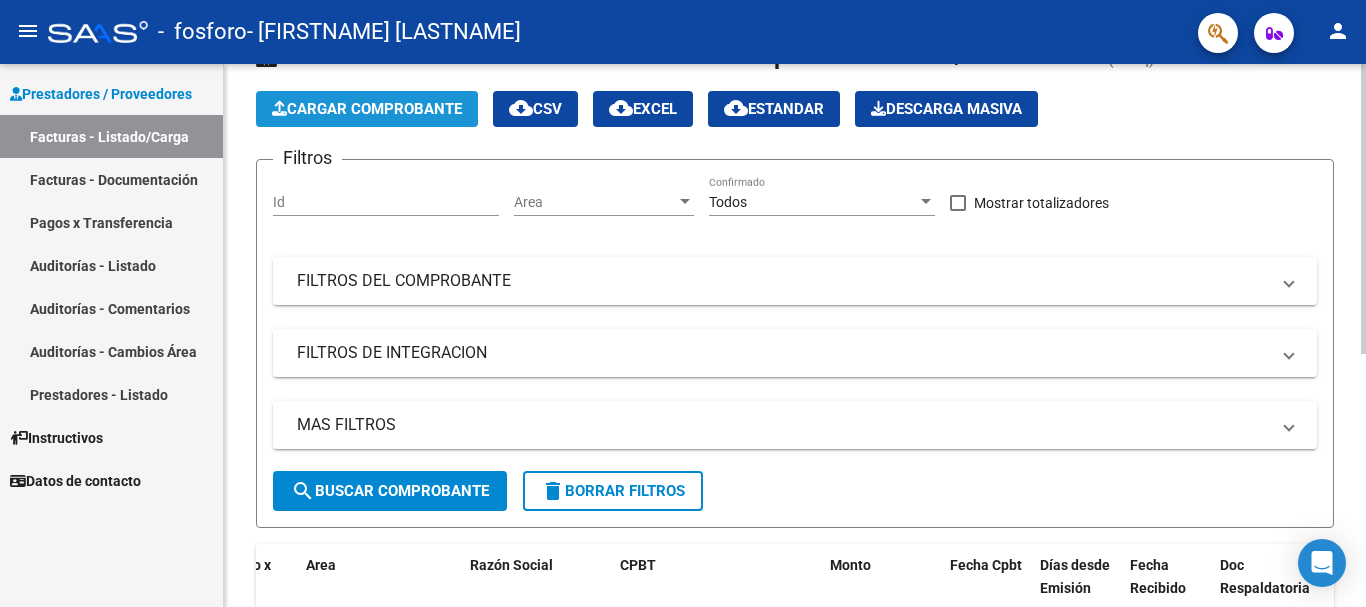 click on "Cargar Comprobante" 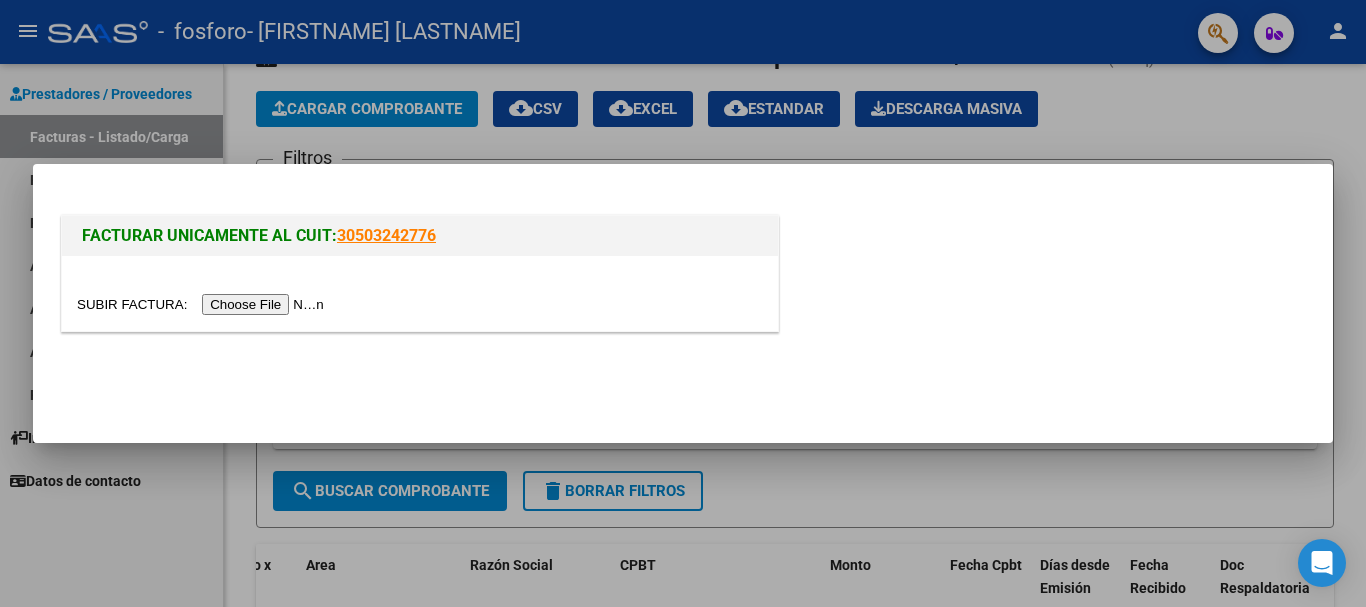 click at bounding box center (203, 304) 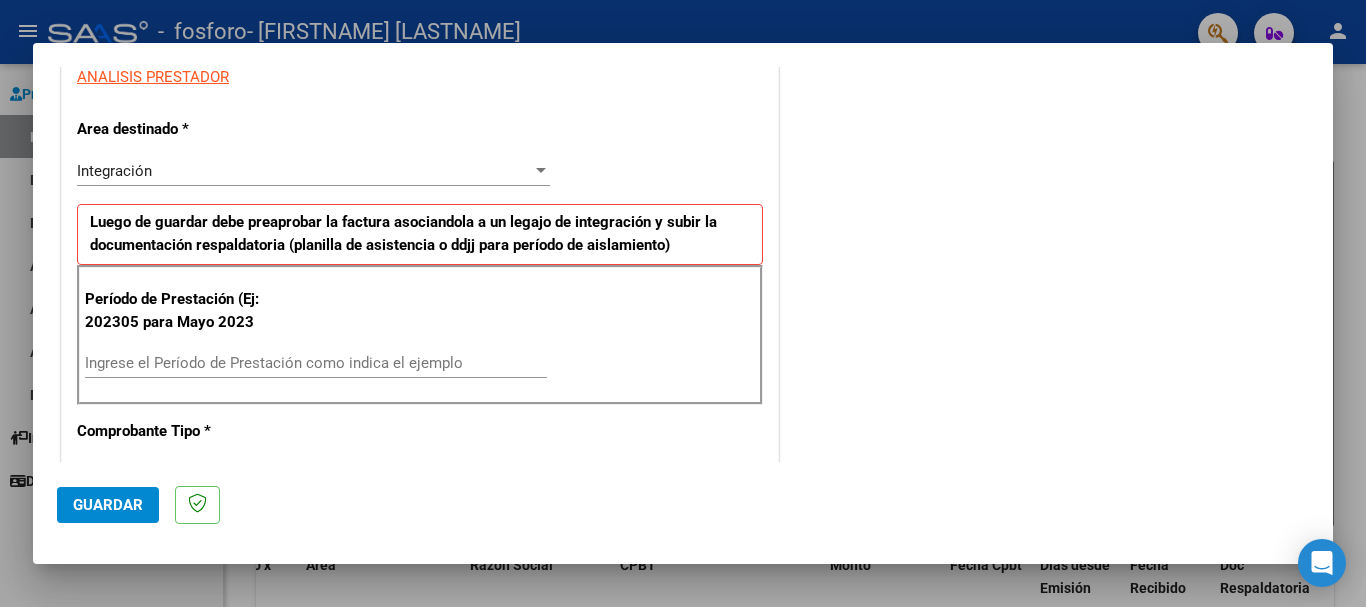 scroll, scrollTop: 442, scrollLeft: 0, axis: vertical 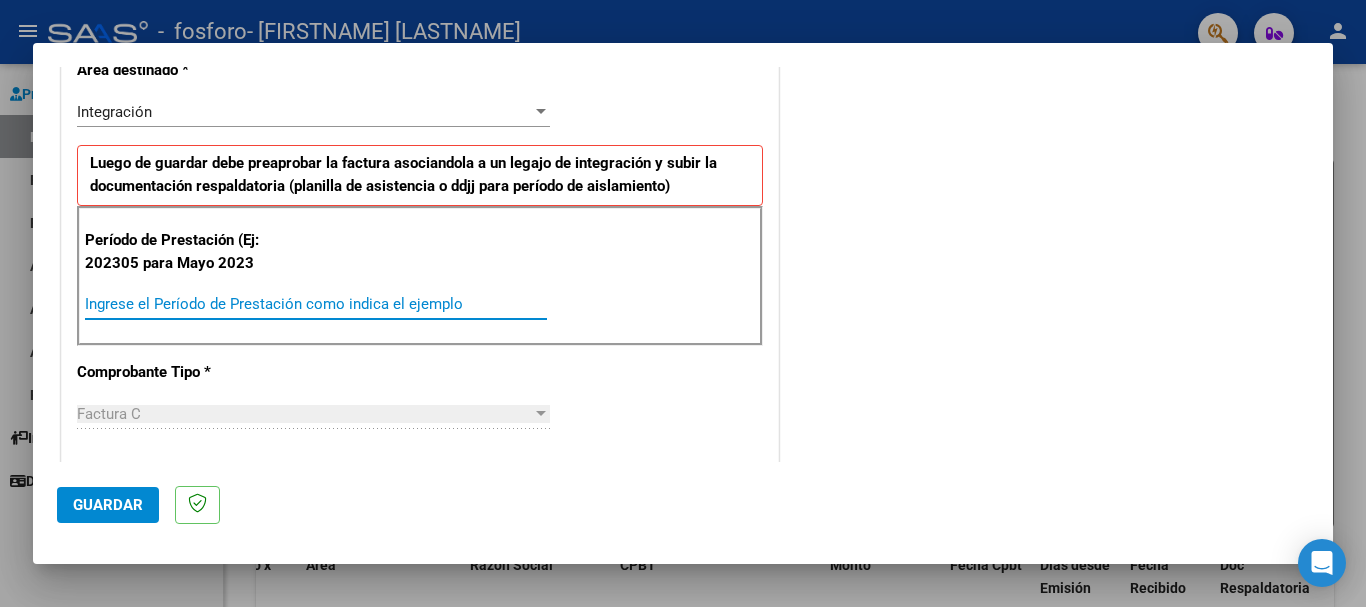 click on "Ingrese el Período de Prestación como indica el ejemplo" at bounding box center [316, 304] 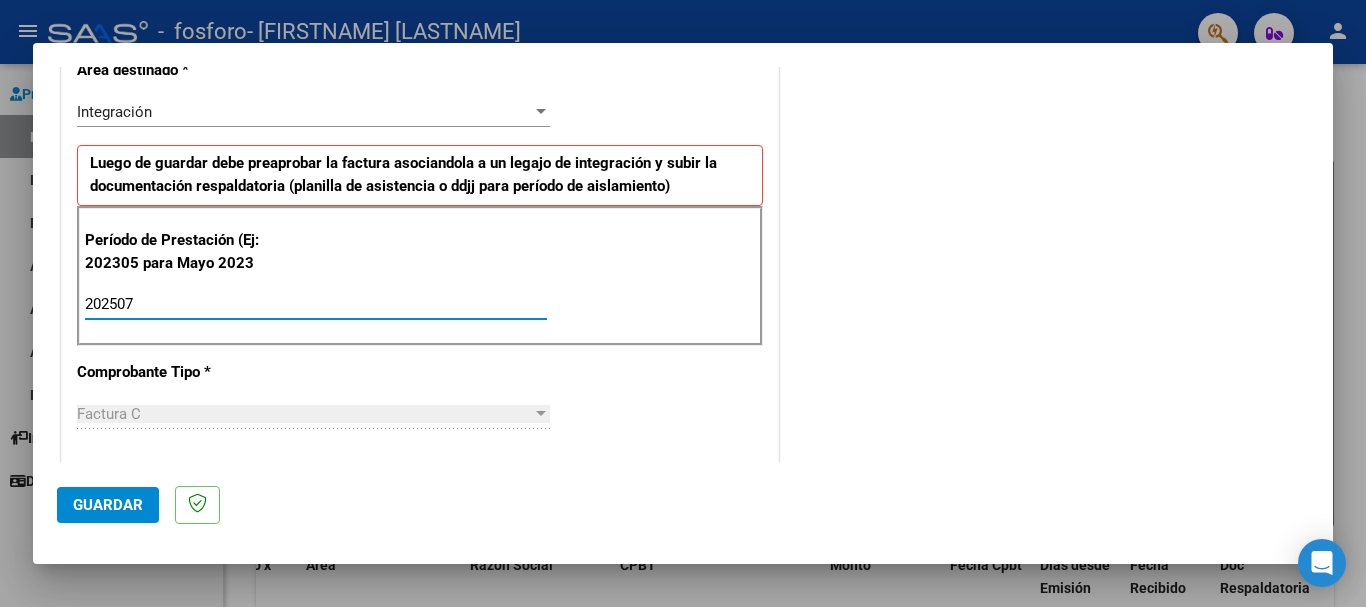 type on "202507" 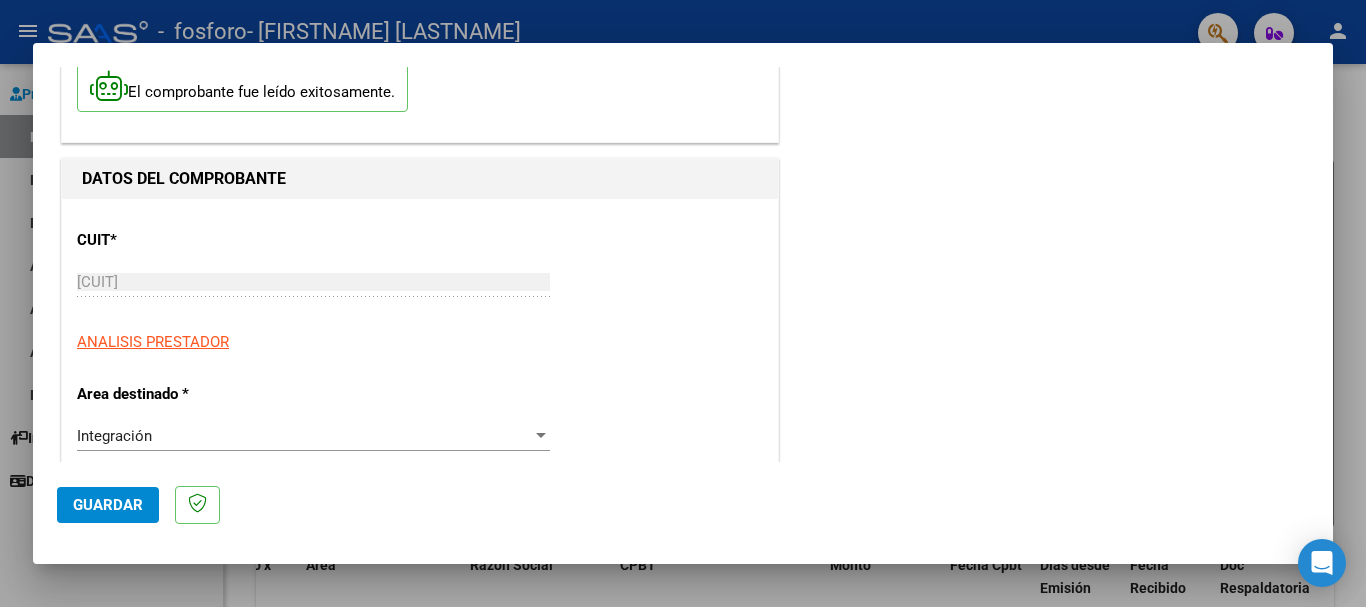 scroll, scrollTop: 167, scrollLeft: 0, axis: vertical 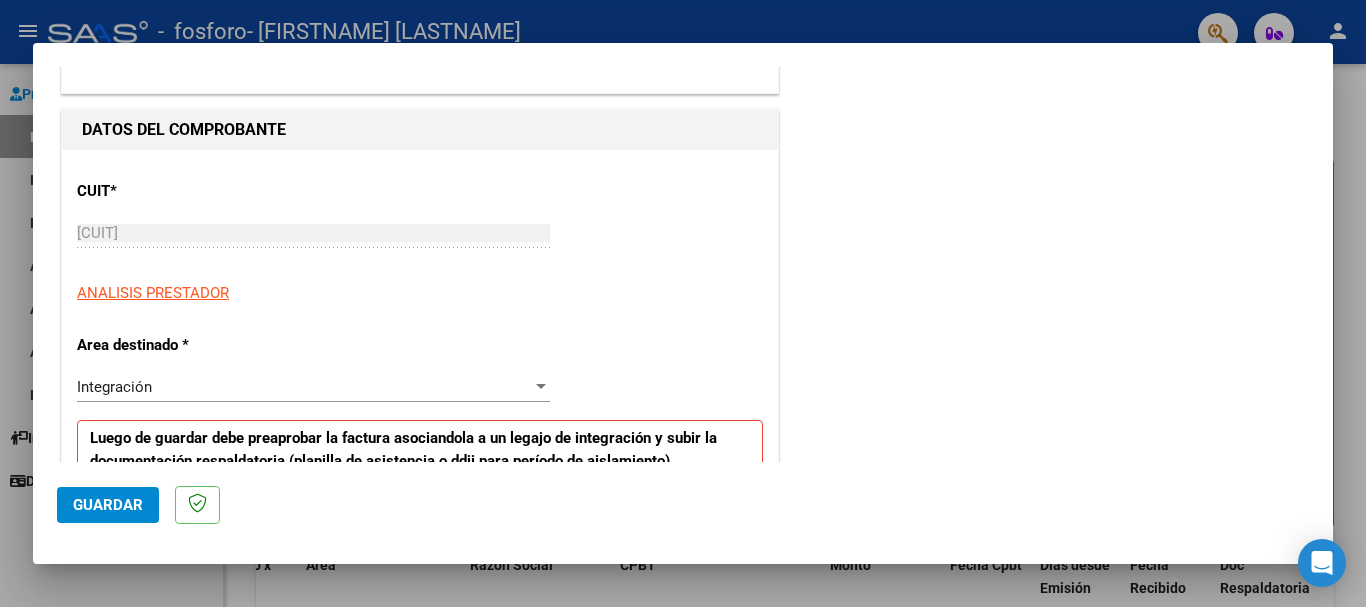 click on "Integración" at bounding box center (304, 387) 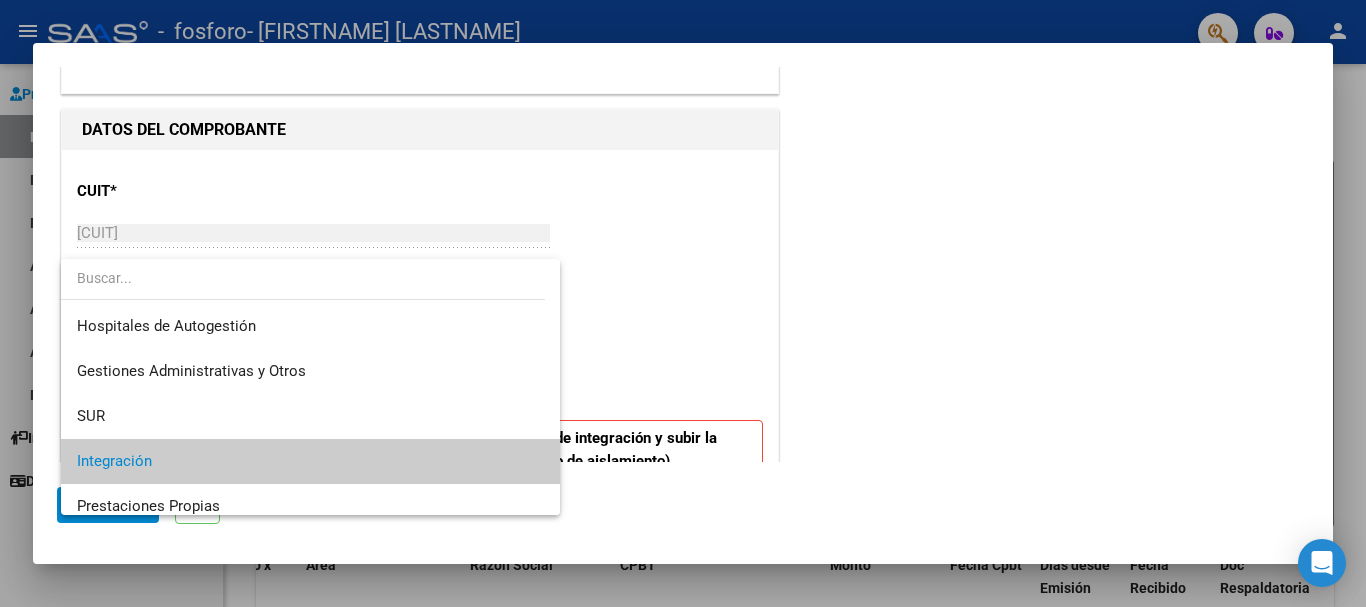 scroll, scrollTop: 75, scrollLeft: 0, axis: vertical 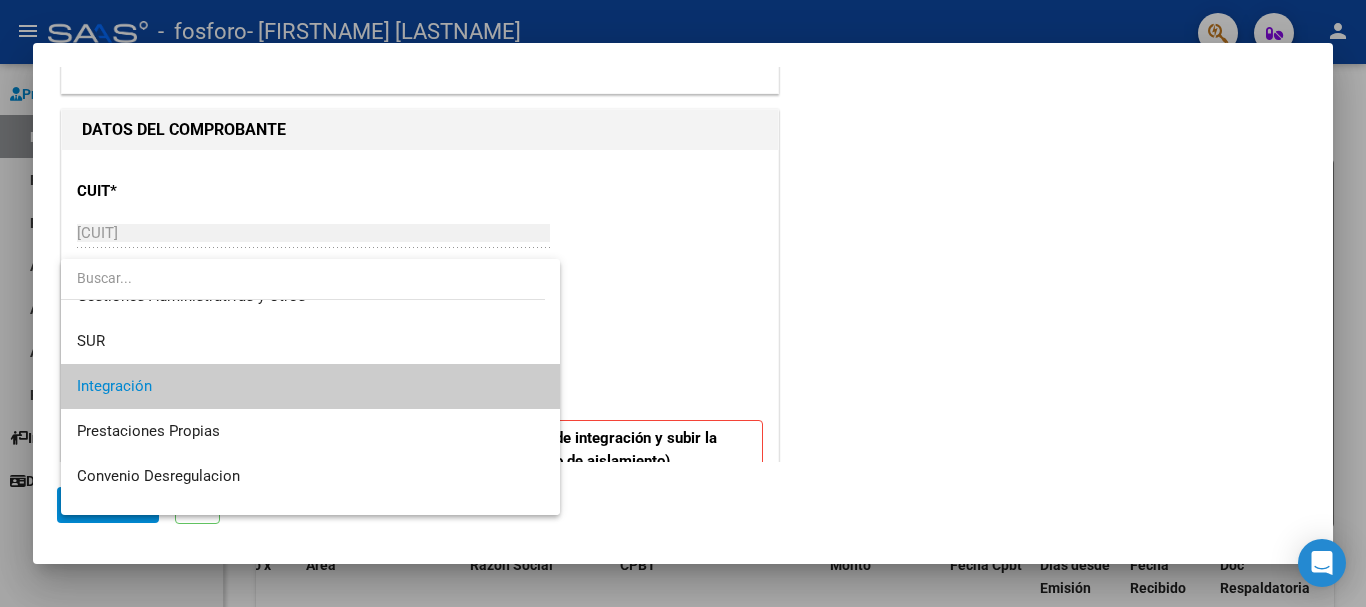 click at bounding box center (683, 303) 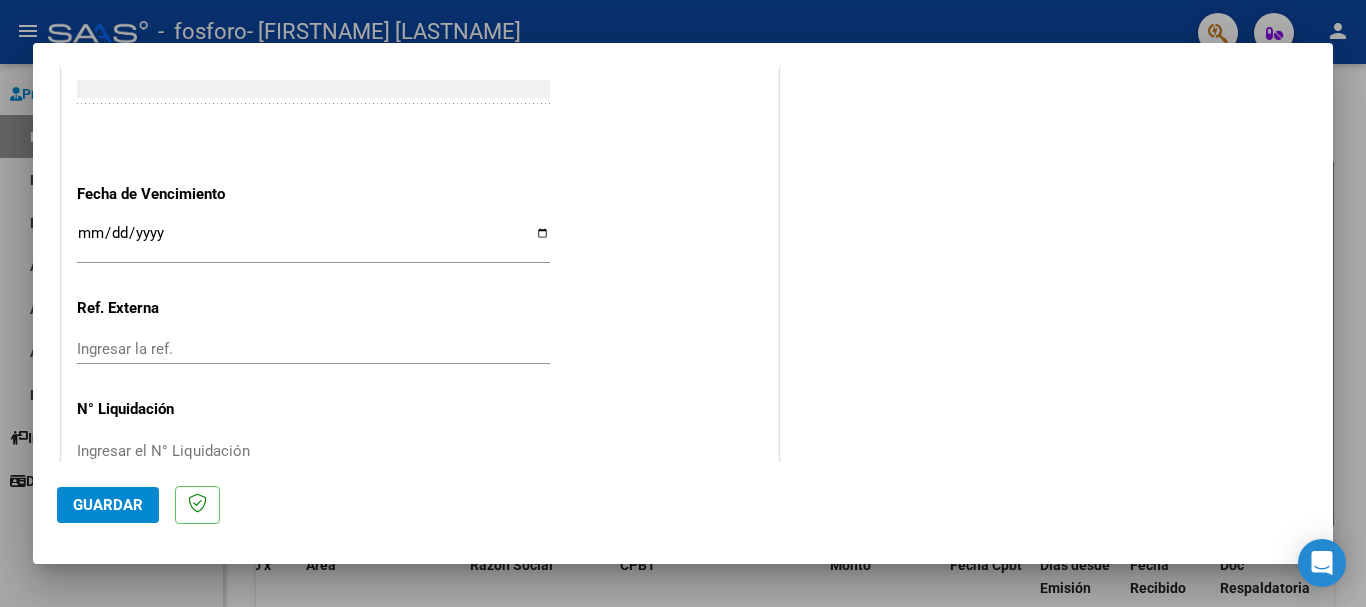scroll, scrollTop: 1250, scrollLeft: 0, axis: vertical 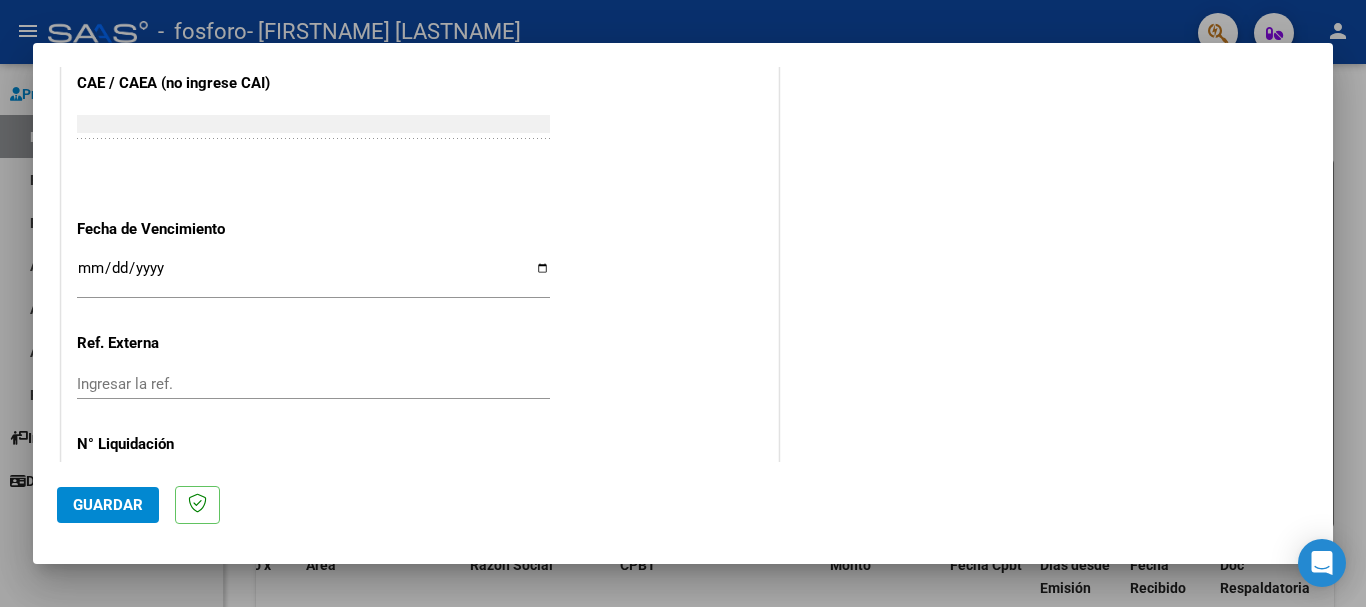 click on "Ingresar la fecha" at bounding box center [313, 276] 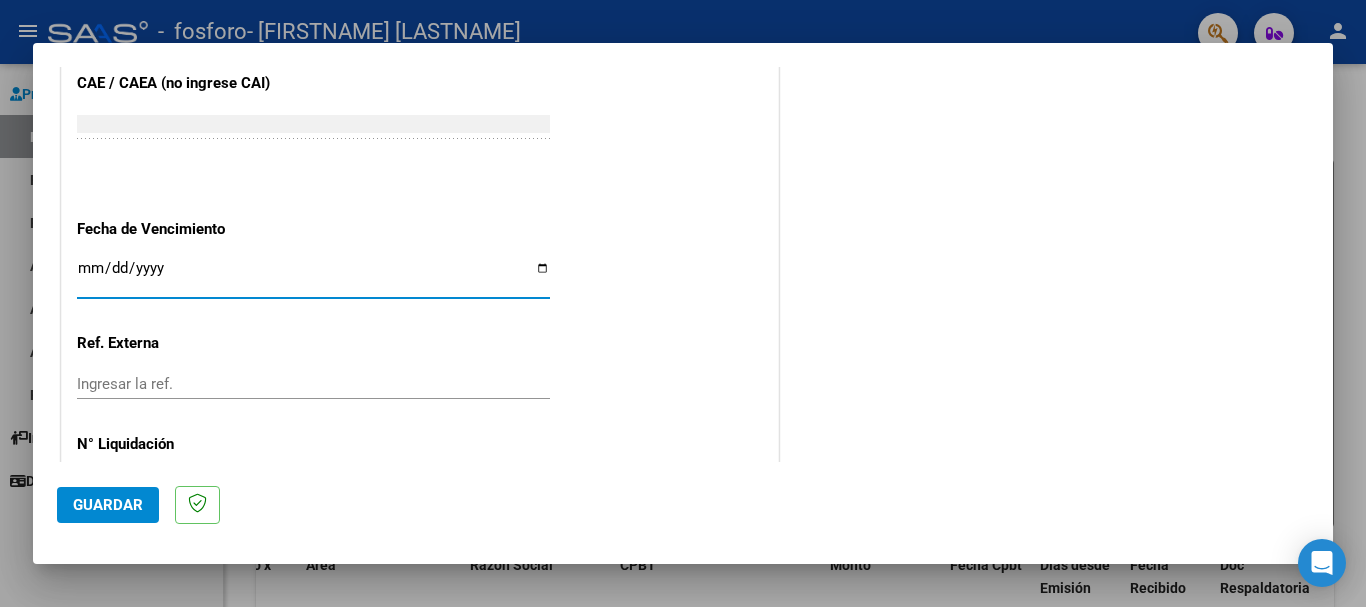 click on "Ingresar la fecha" at bounding box center [313, 276] 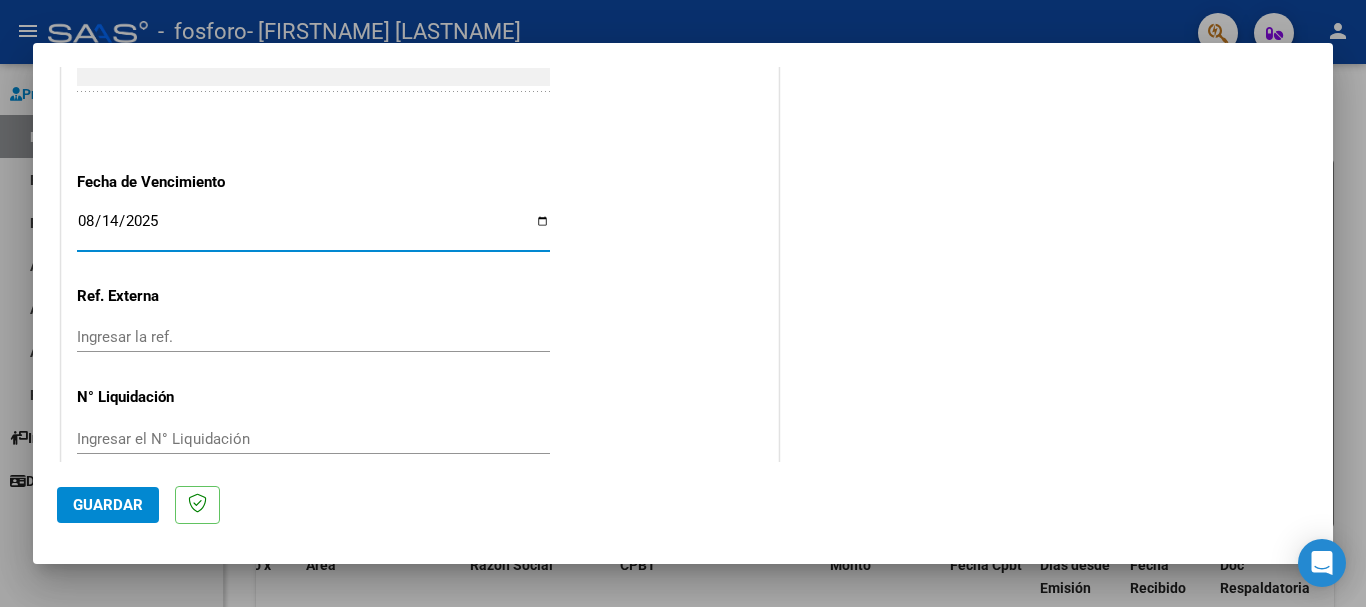 scroll, scrollTop: 1327, scrollLeft: 0, axis: vertical 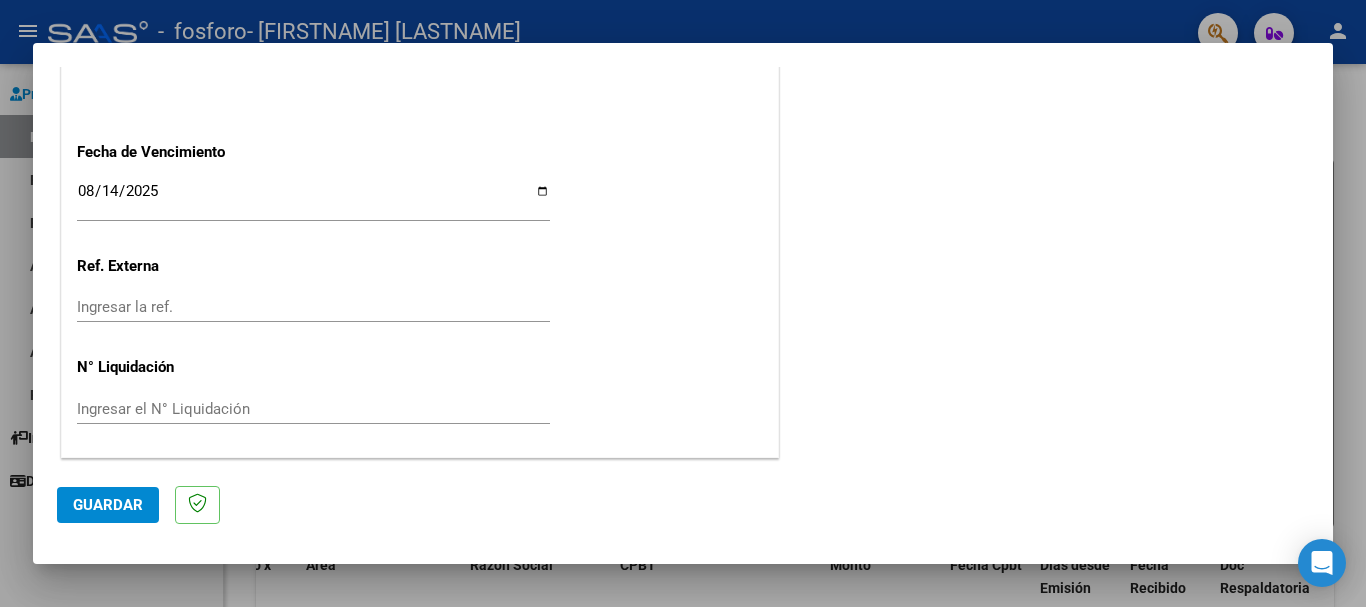 click on "Ingresar el N° Liquidación" 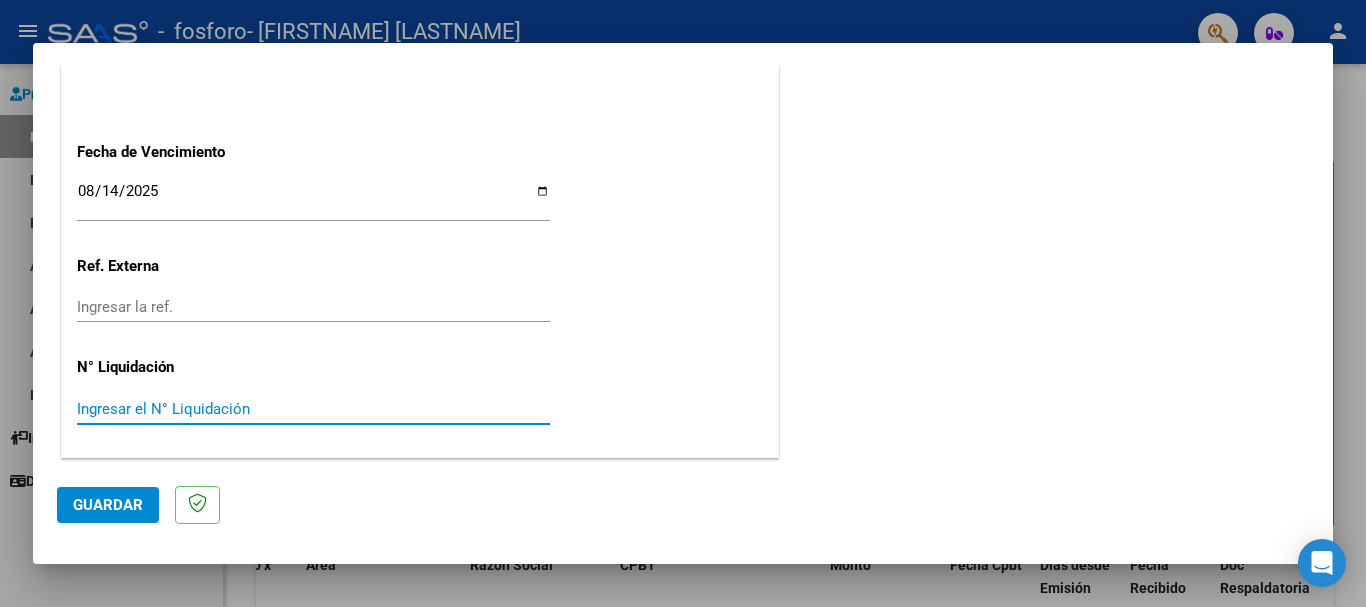 click on "Ingresar el N° Liquidación" at bounding box center [313, 409] 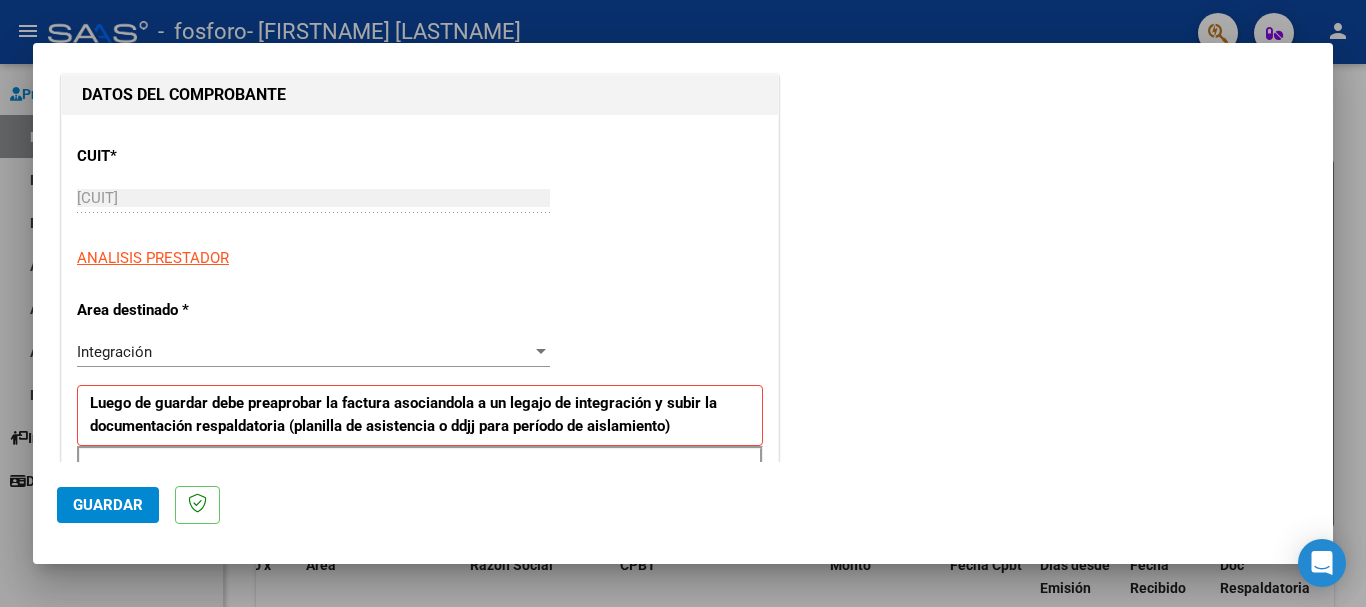 scroll, scrollTop: 0, scrollLeft: 0, axis: both 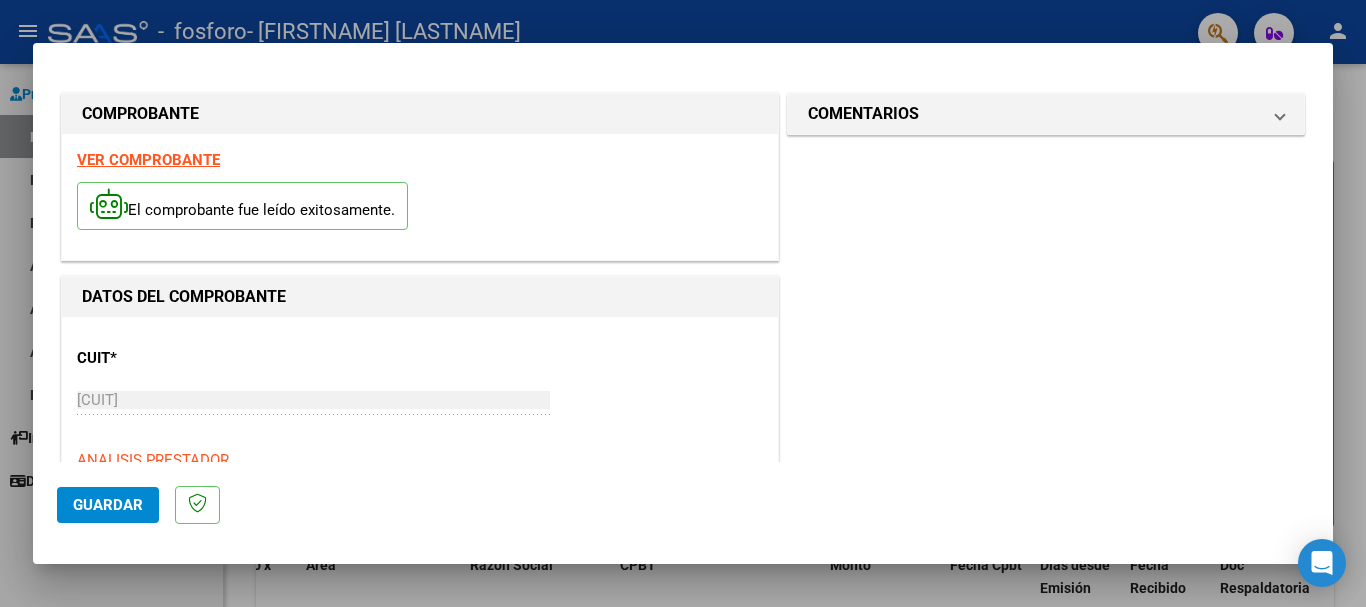click on "COMENTARIOS Comentarios del Prestador / Gerenciador:" at bounding box center [1046, 939] 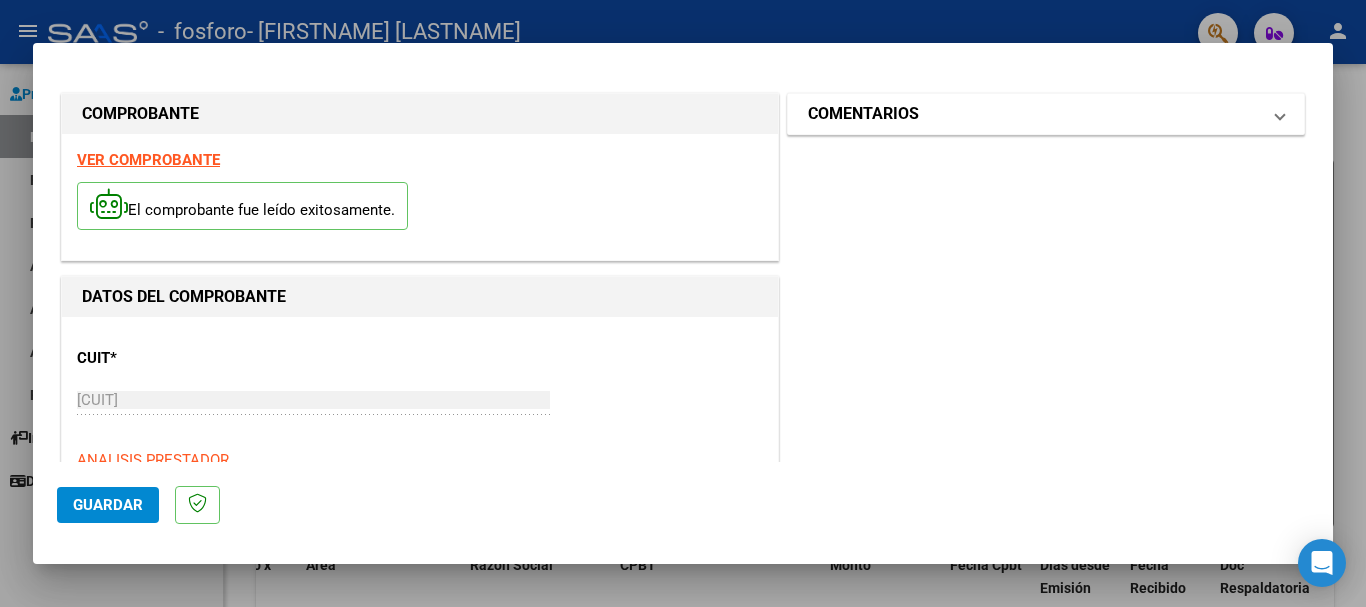 click on "COMENTARIOS" at bounding box center [1034, 114] 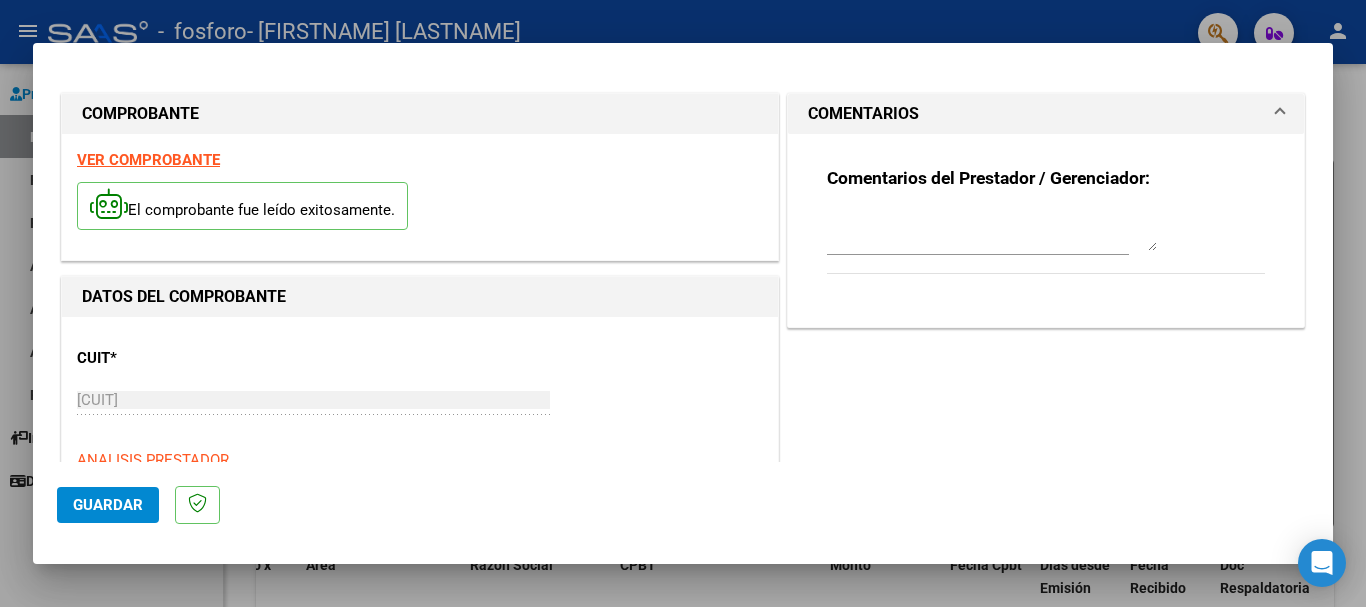 click on "COMENTARIOS" at bounding box center (1046, 114) 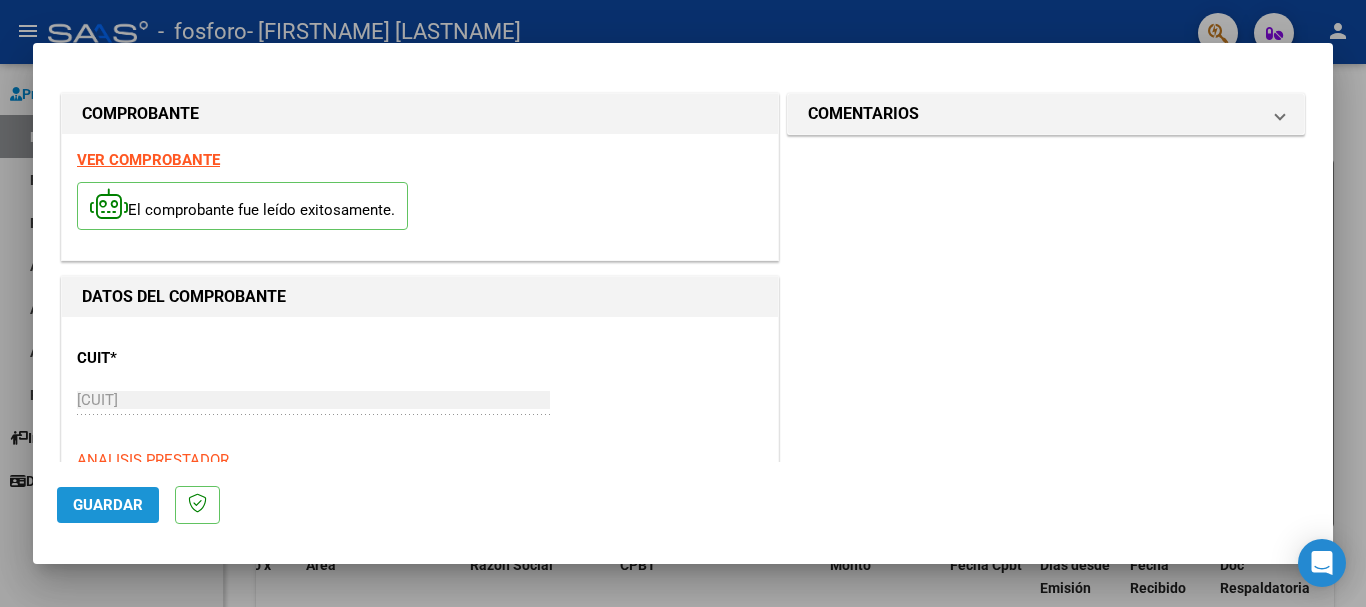 click on "Guardar" 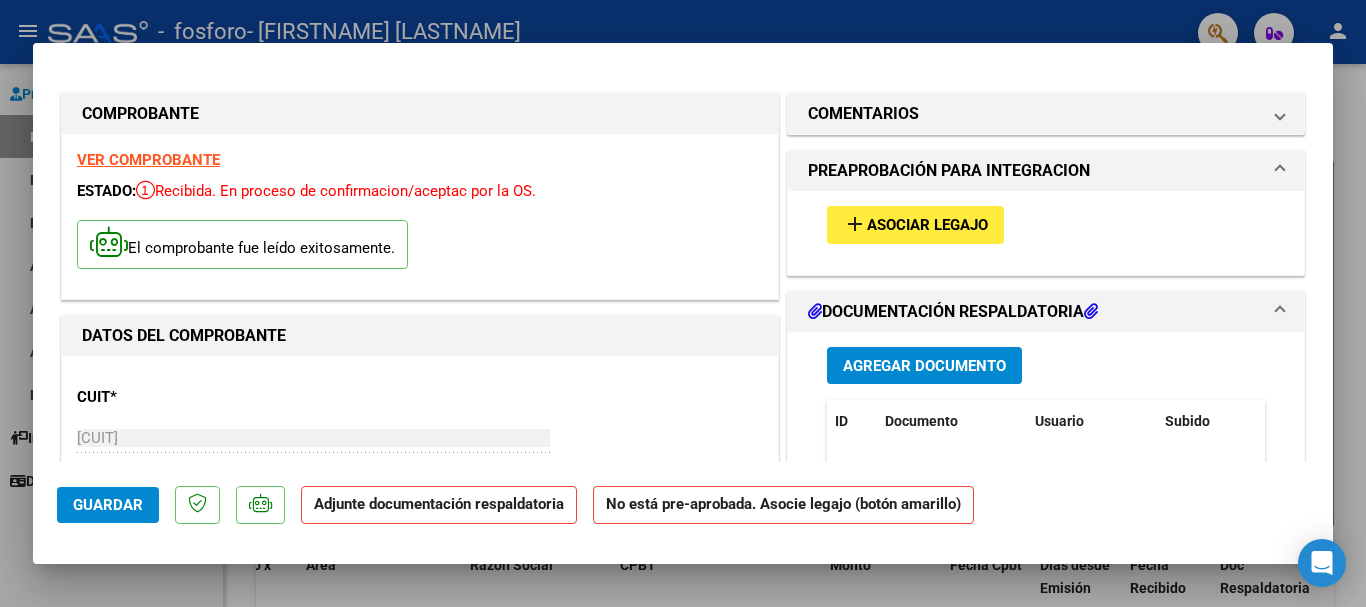 scroll, scrollTop: 54, scrollLeft: 0, axis: vertical 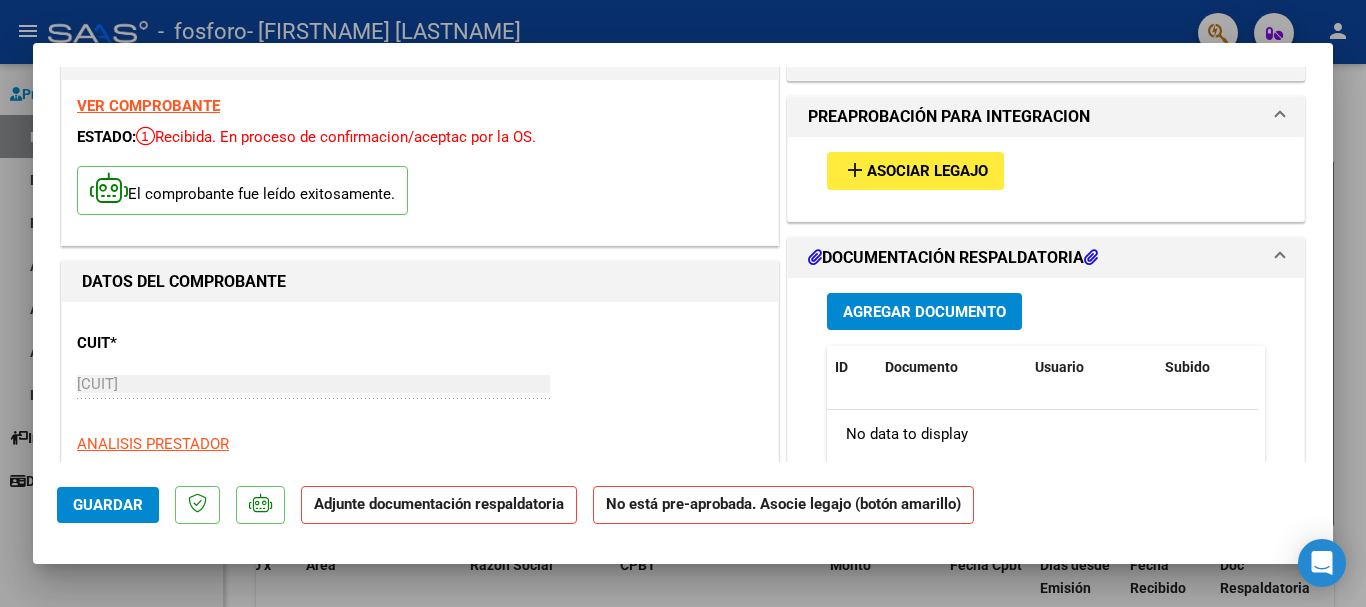 click on "PREAPROBACIÓN PARA INTEGRACION" at bounding box center (1034, 117) 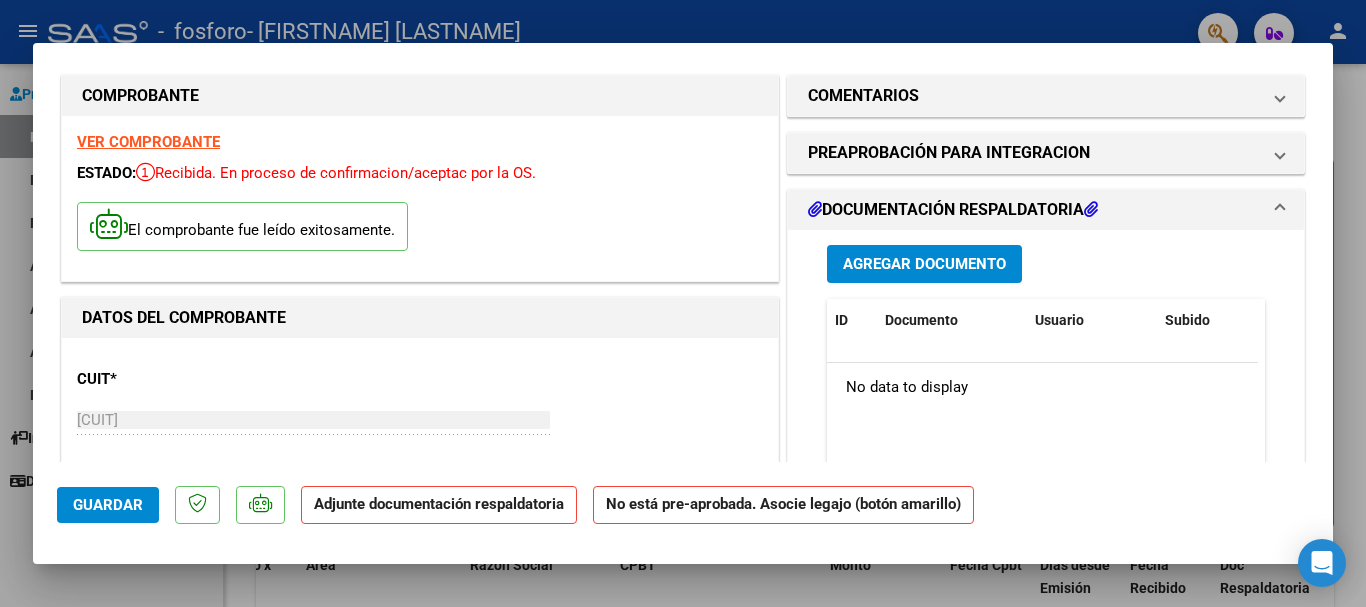 scroll, scrollTop: 0, scrollLeft: 0, axis: both 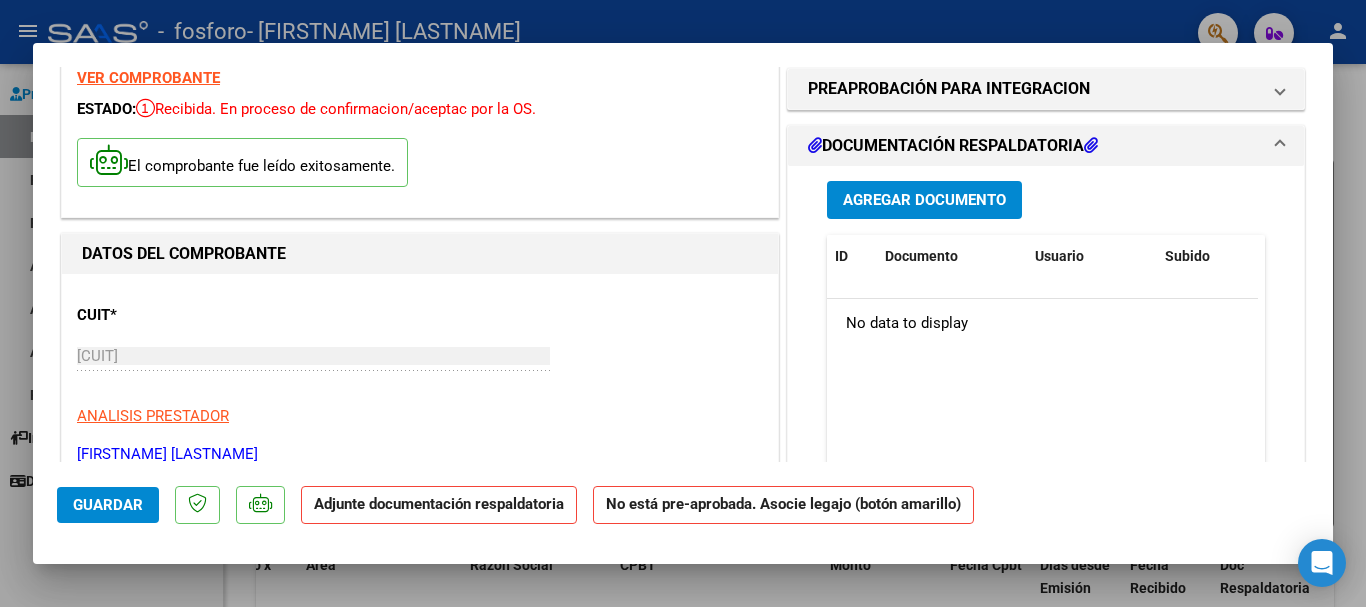 click on "Agregar Documento ID Documento Usuario Subido Acción No data to display  0 total   1" at bounding box center [1046, 365] 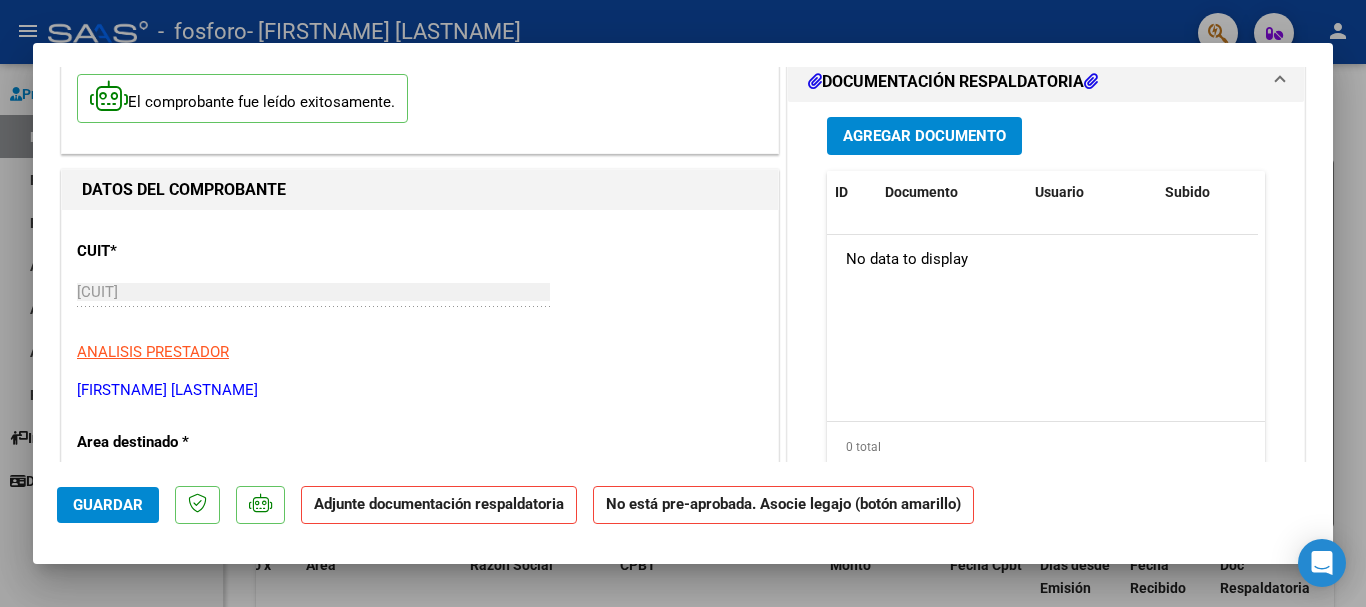 scroll, scrollTop: 7, scrollLeft: 0, axis: vertical 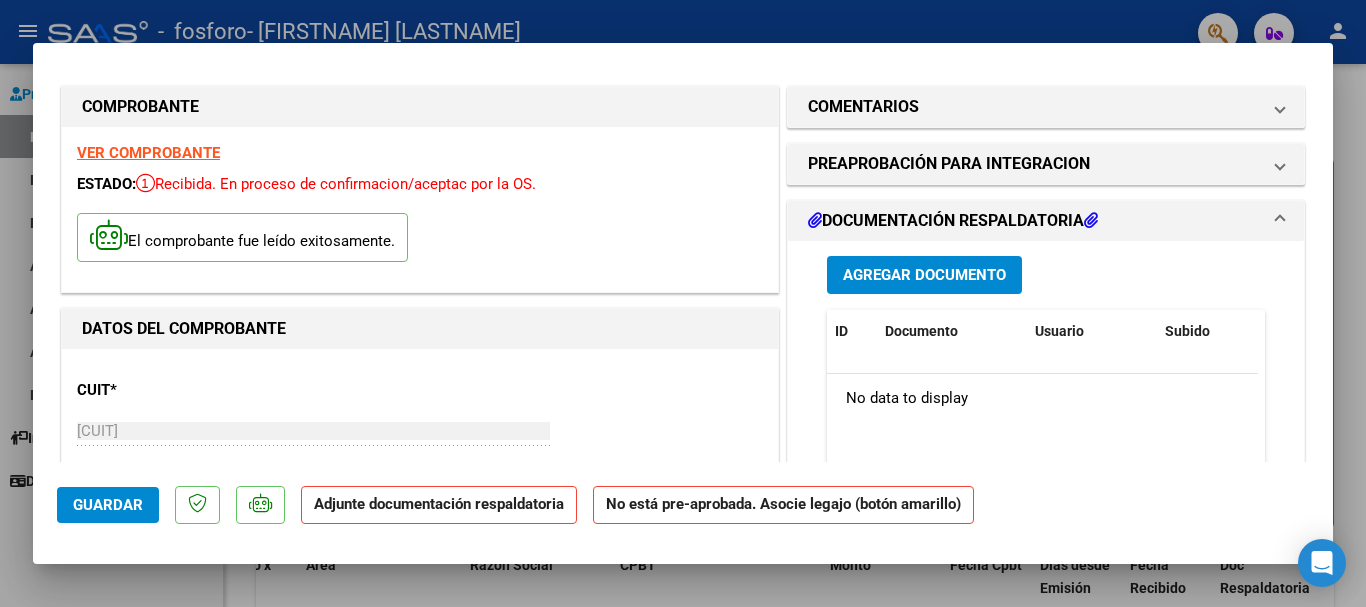 click on "Adjunte documentación respaldatoria" 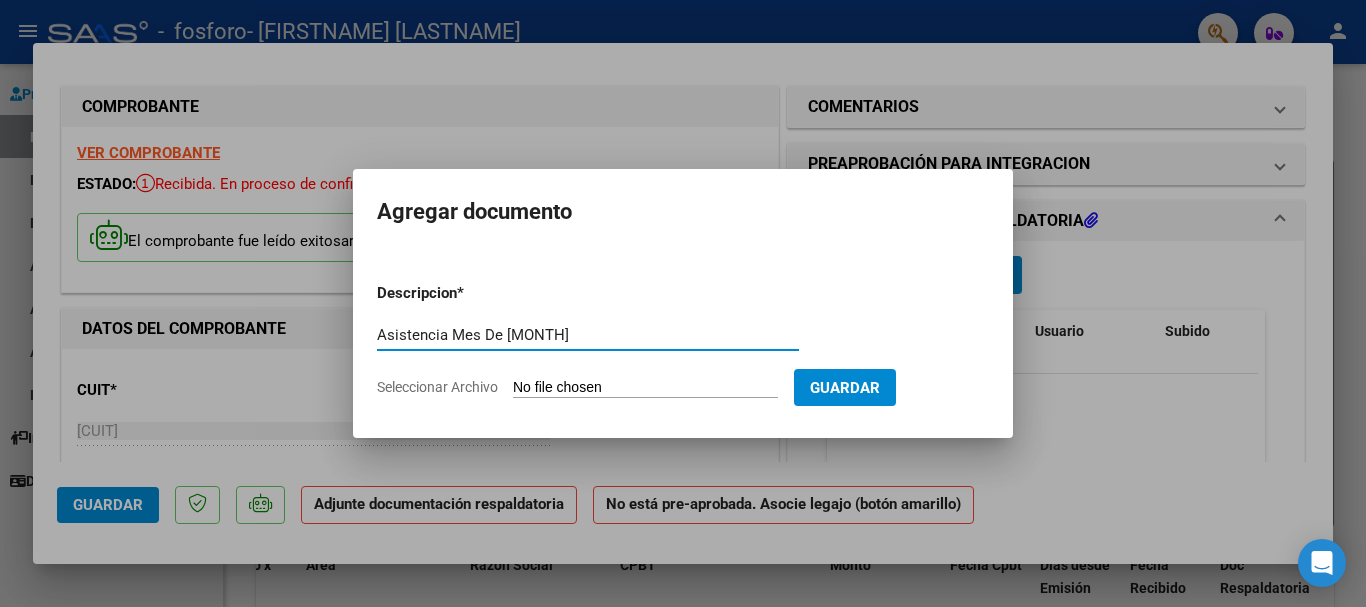 type on "Asistencia Mes De [MONTH]" 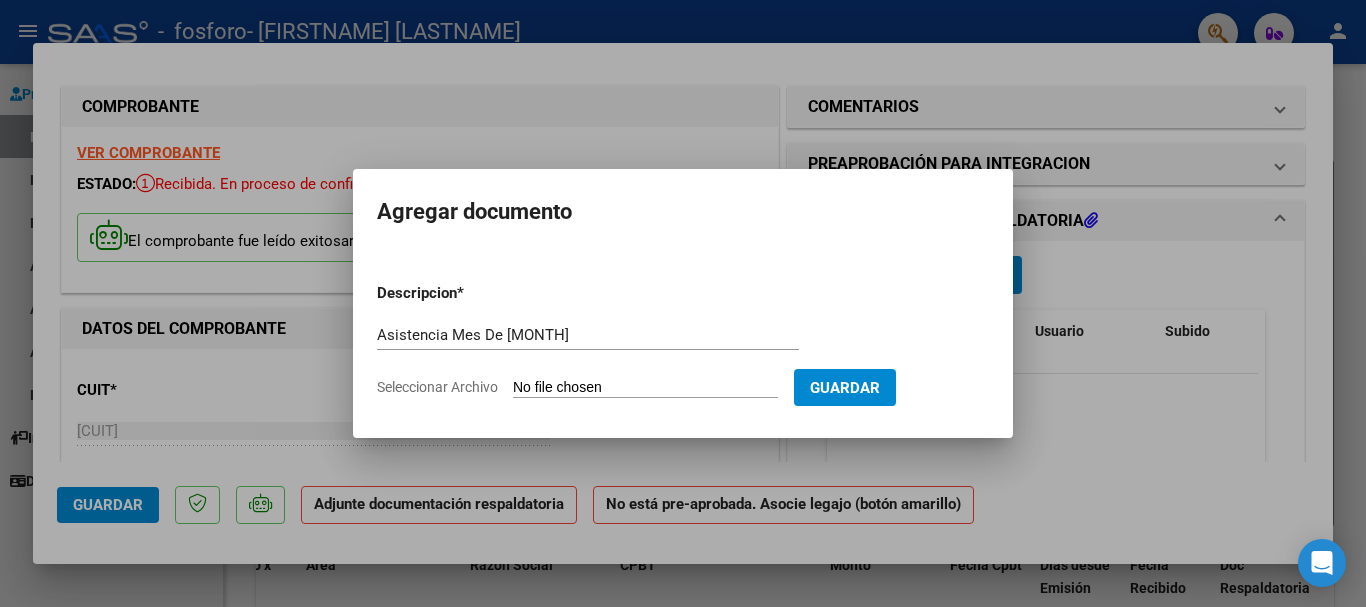 type on "C:\fakepath\[FILENAME].pdf" 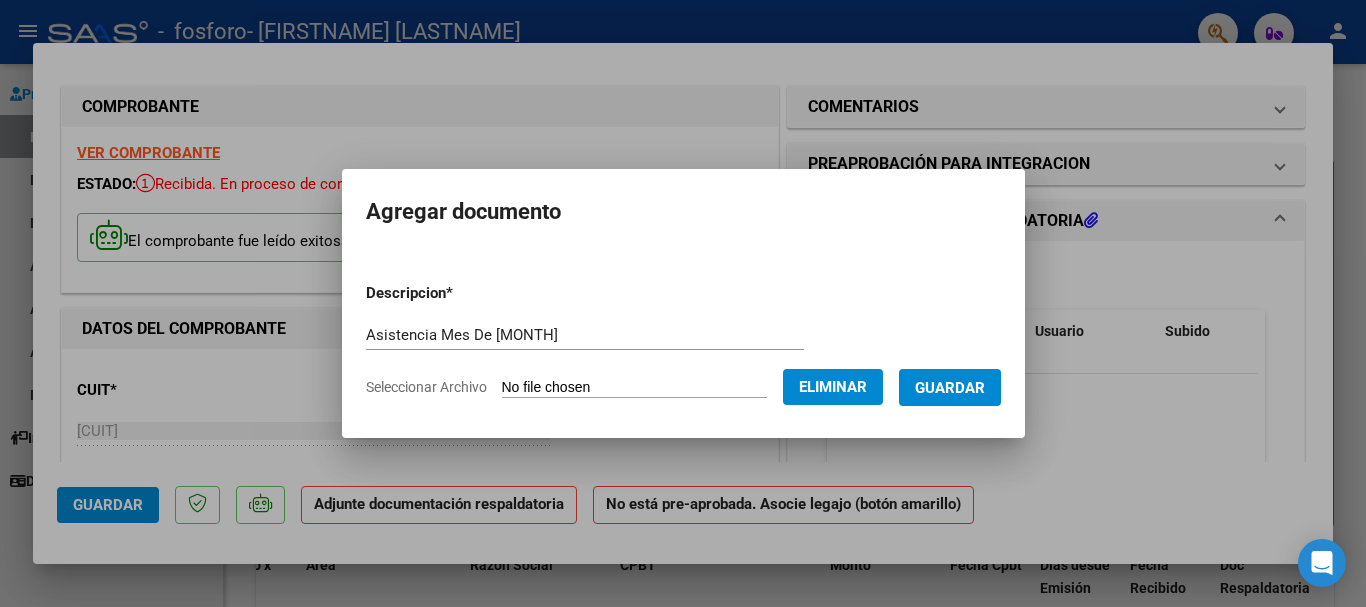 click on "Guardar" at bounding box center [950, 388] 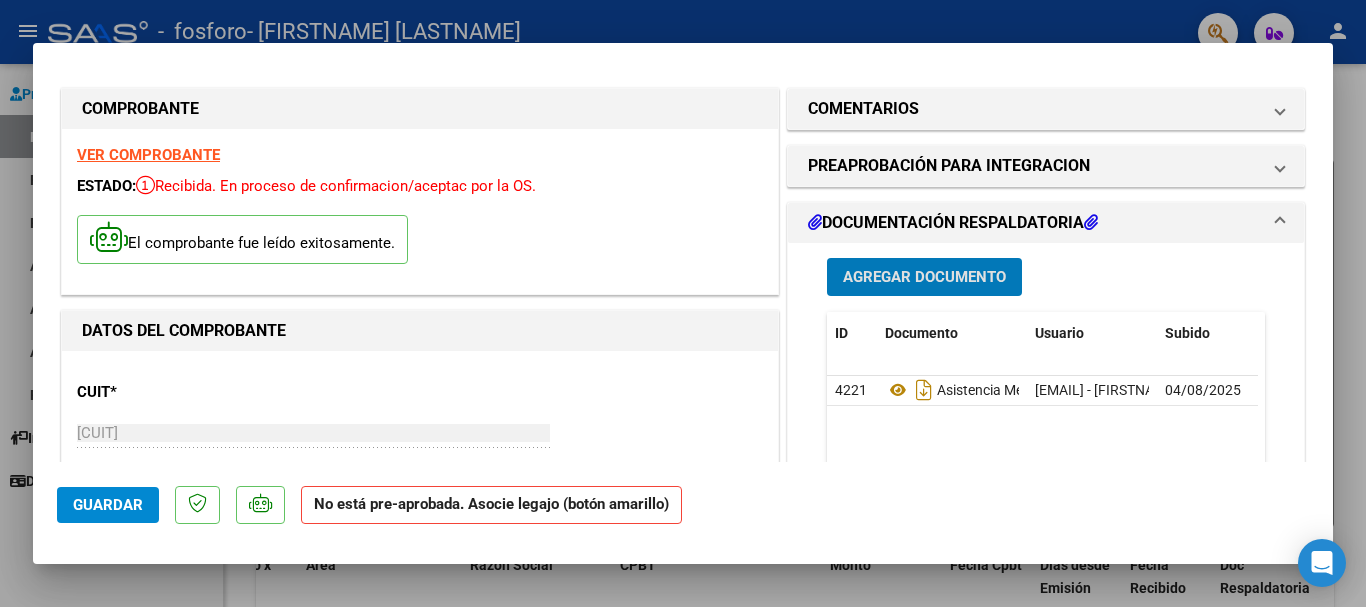 scroll, scrollTop: 0, scrollLeft: 0, axis: both 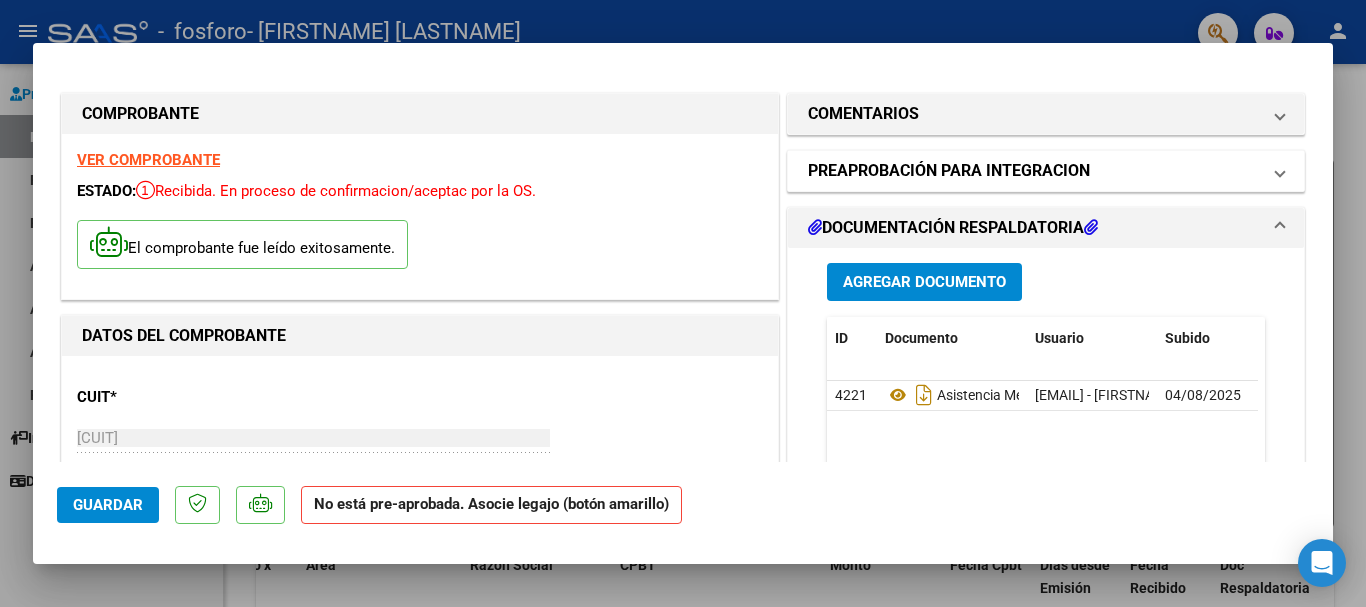 click on "PREAPROBACIÓN PARA INTEGRACION" at bounding box center [949, 171] 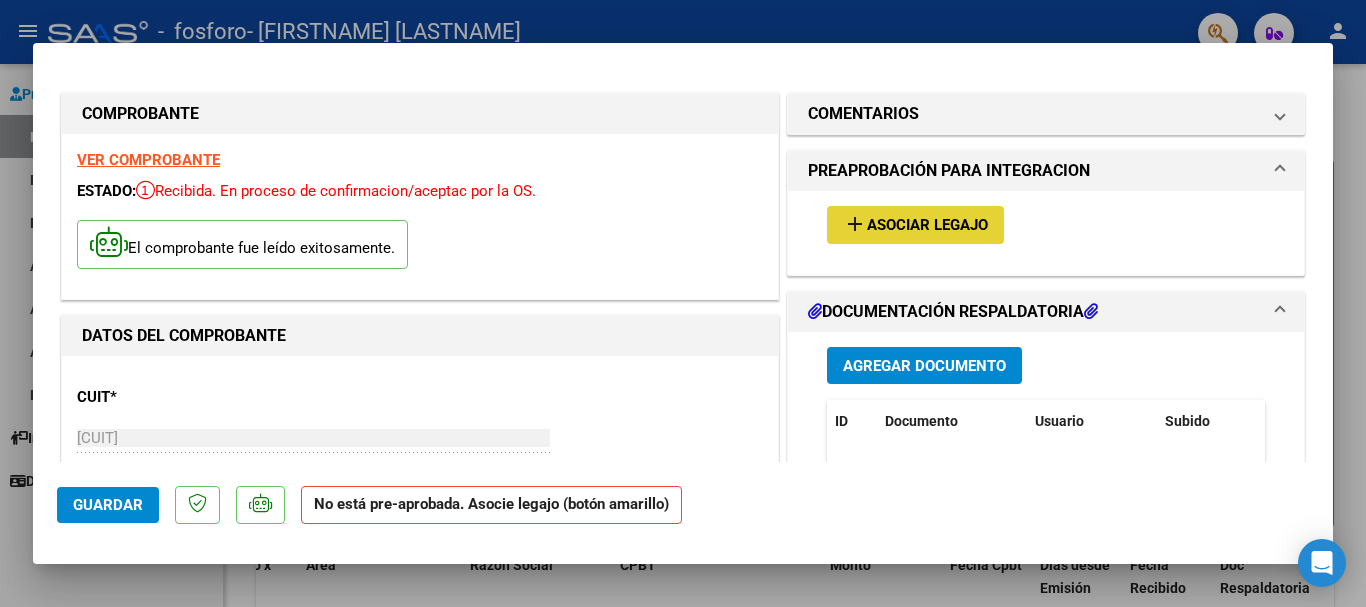 click on "Asociar Legajo" at bounding box center (927, 226) 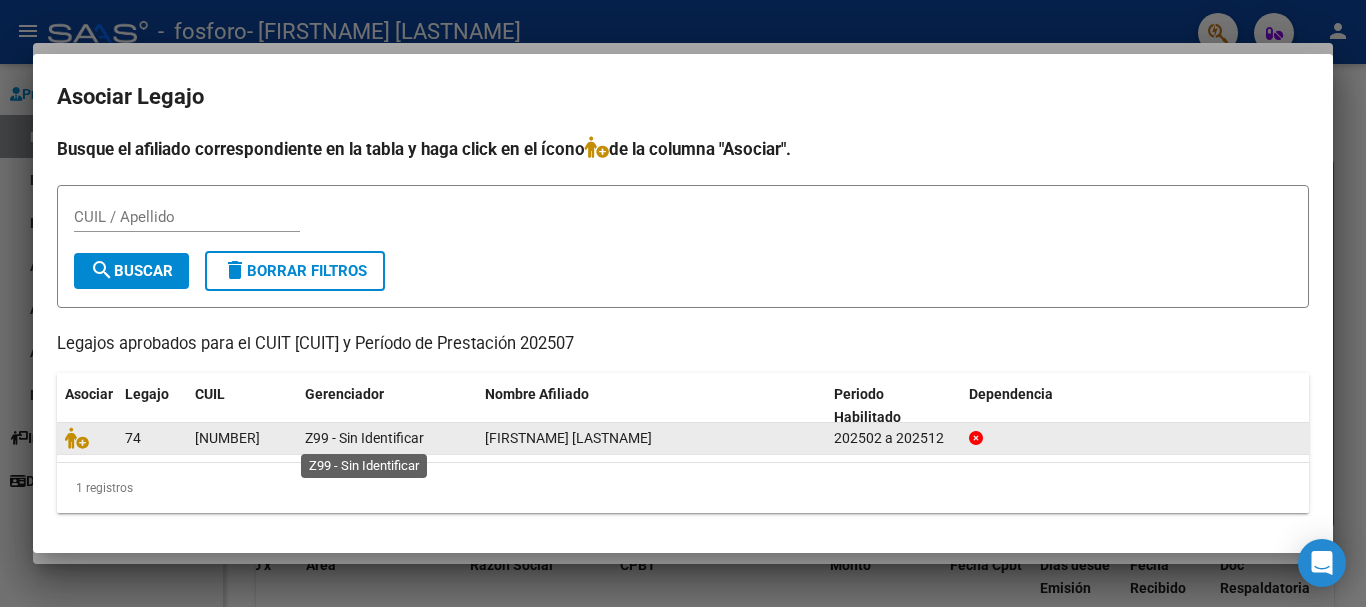 click on "Z99 - Sin Identificar" 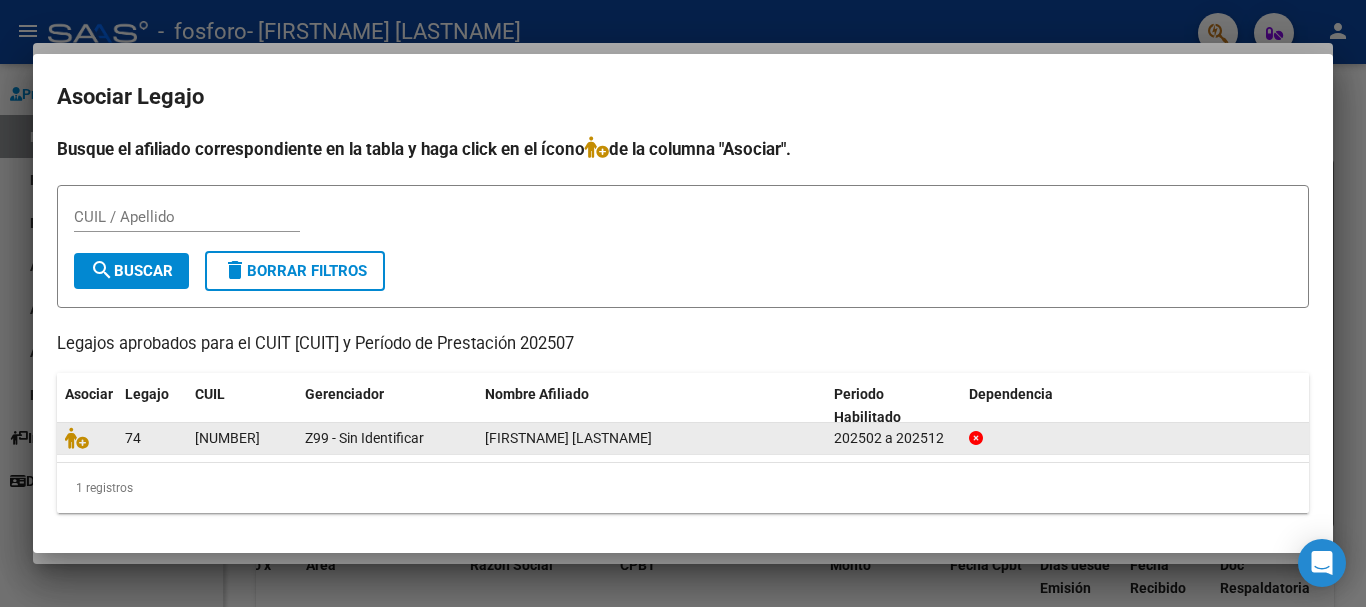 click on "[NUMBER]" 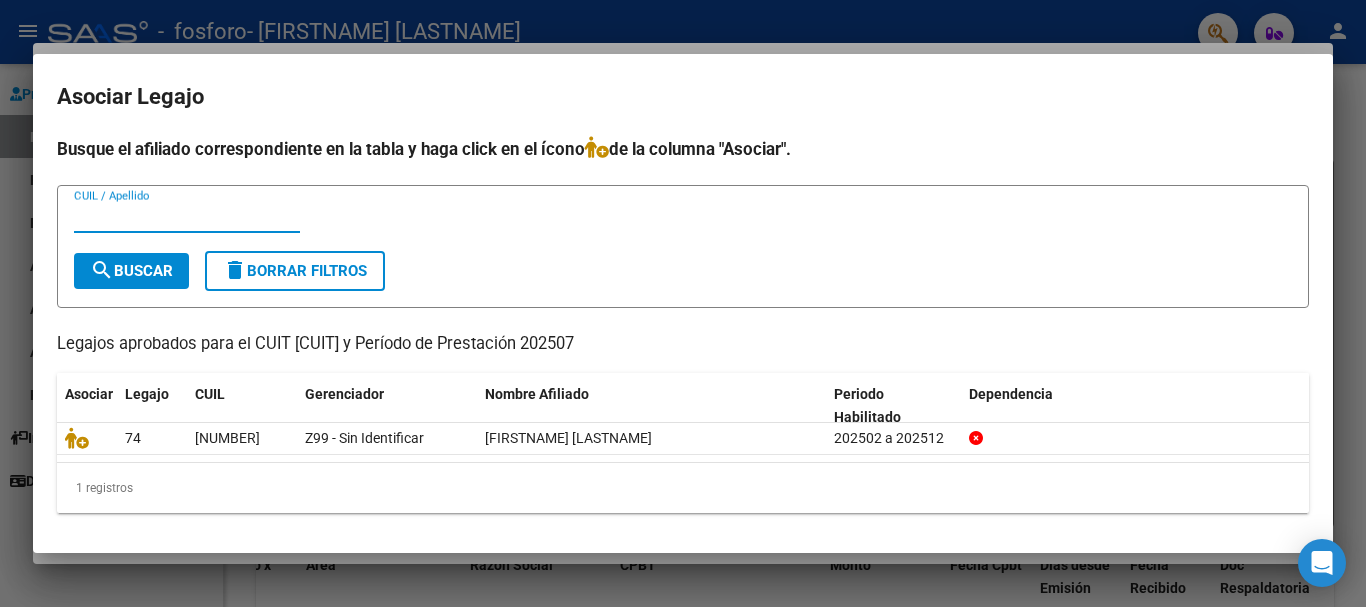 click on "CUIL / Apellido" at bounding box center [187, 217] 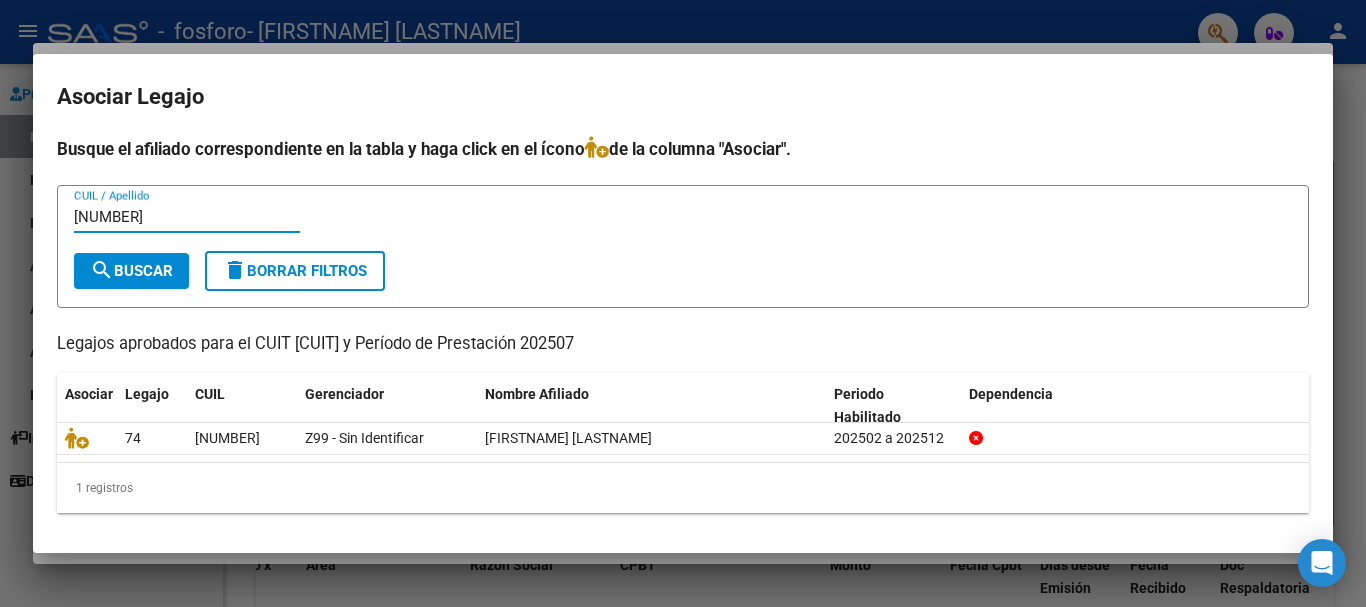 type on "[NUMBER]" 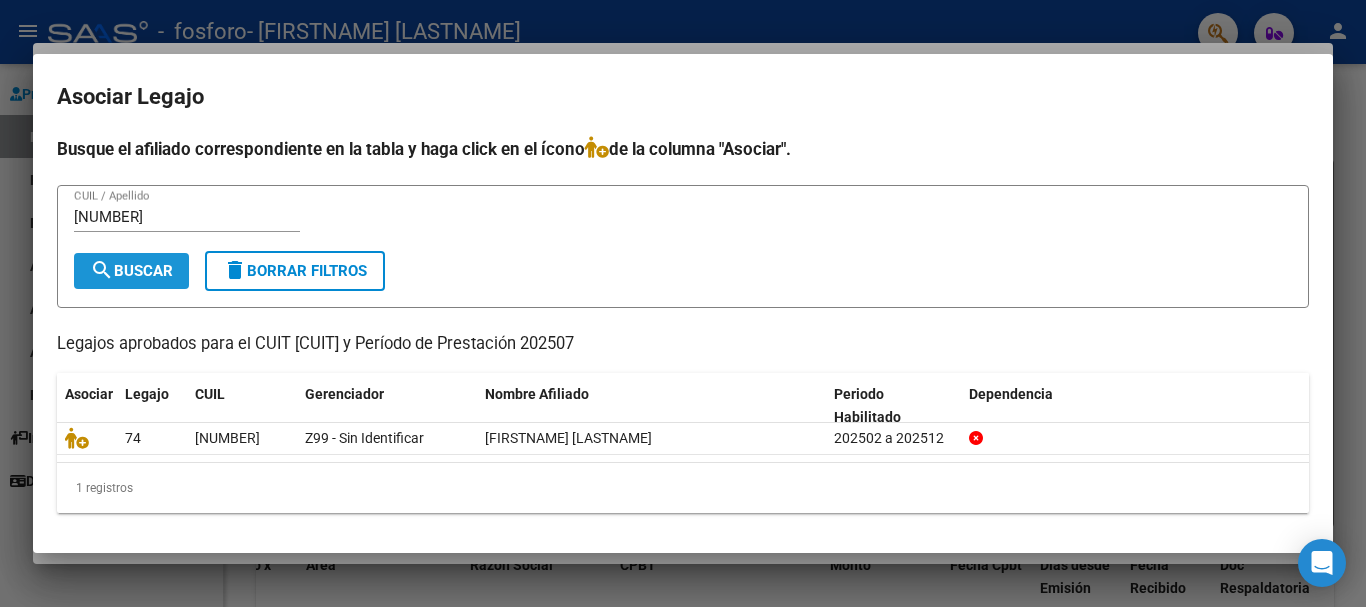 click on "search  Buscar" at bounding box center [131, 271] 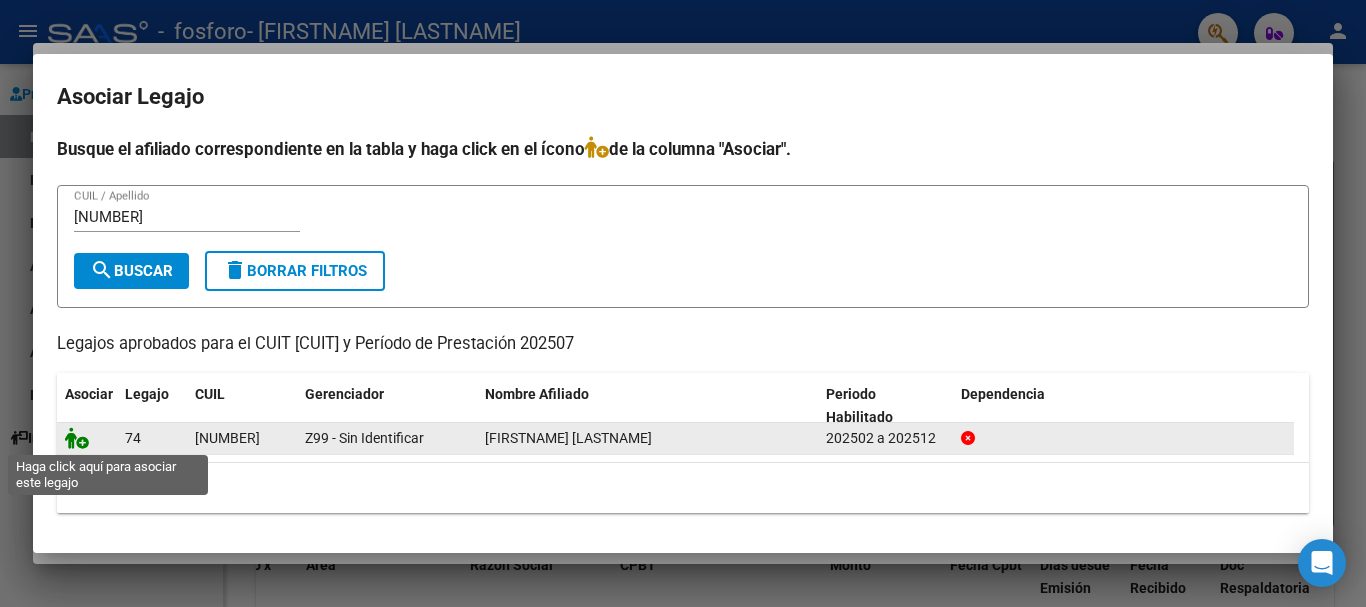 click 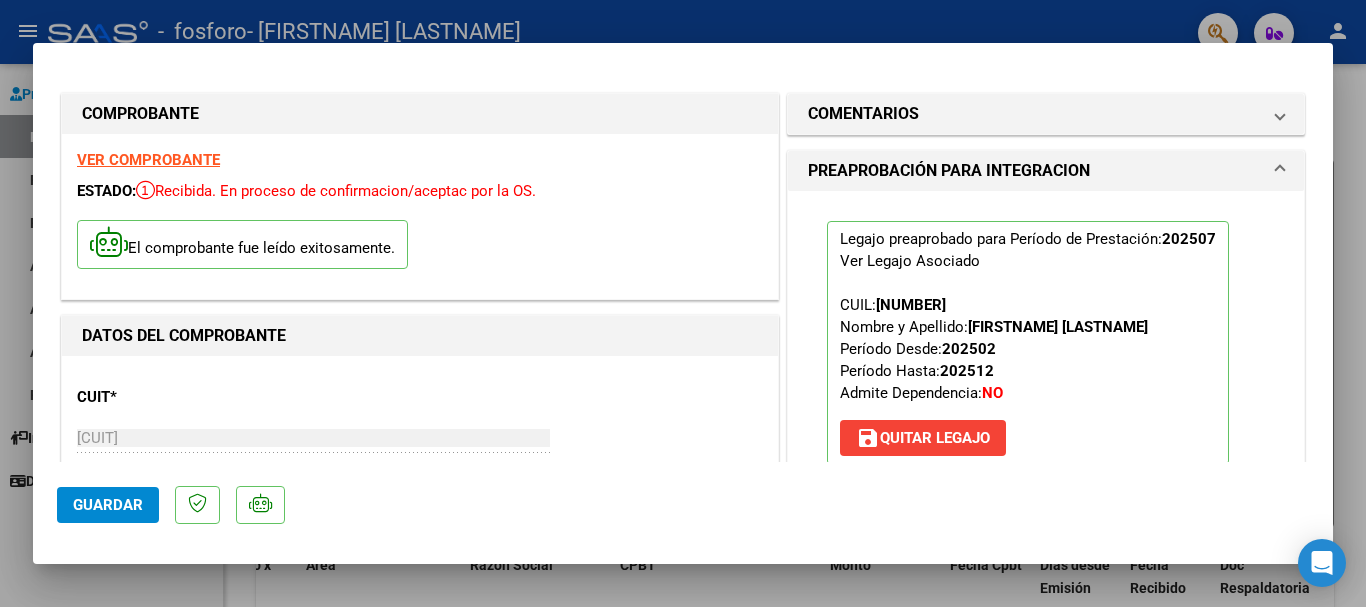 click on "PREAPROBACIÓN PARA INTEGRACION" at bounding box center [1034, 171] 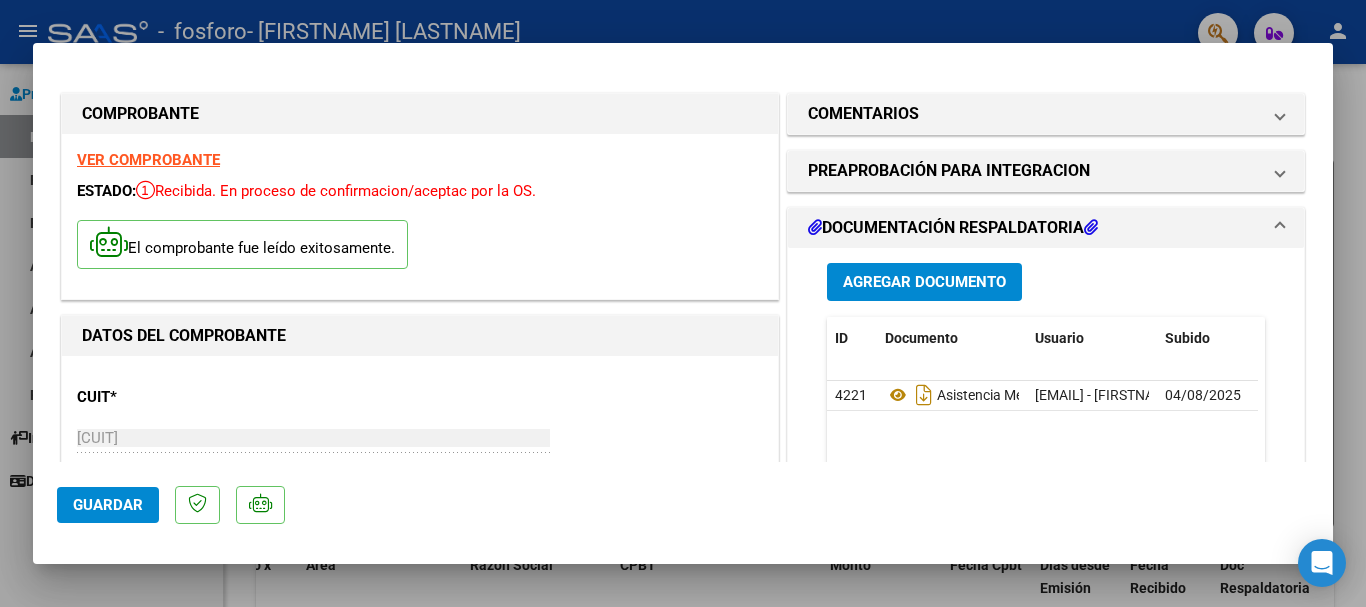 scroll, scrollTop: 120, scrollLeft: 0, axis: vertical 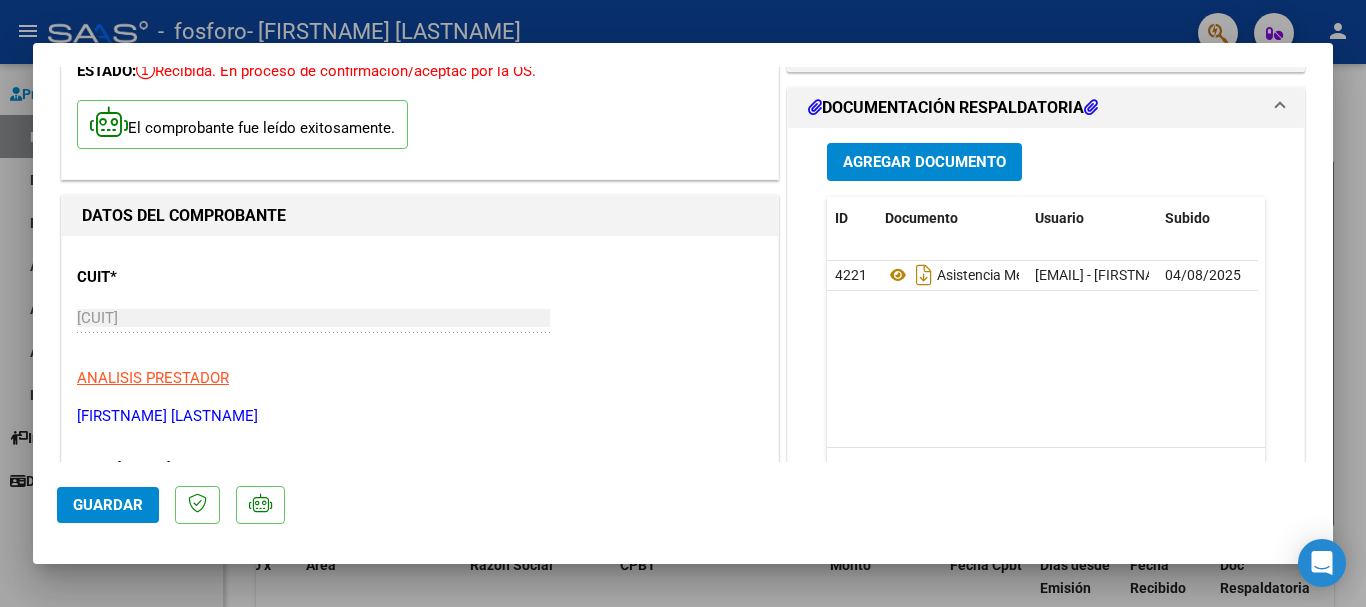 click on "DOCUMENTACIÓN RESPALDATORIA" at bounding box center [953, 108] 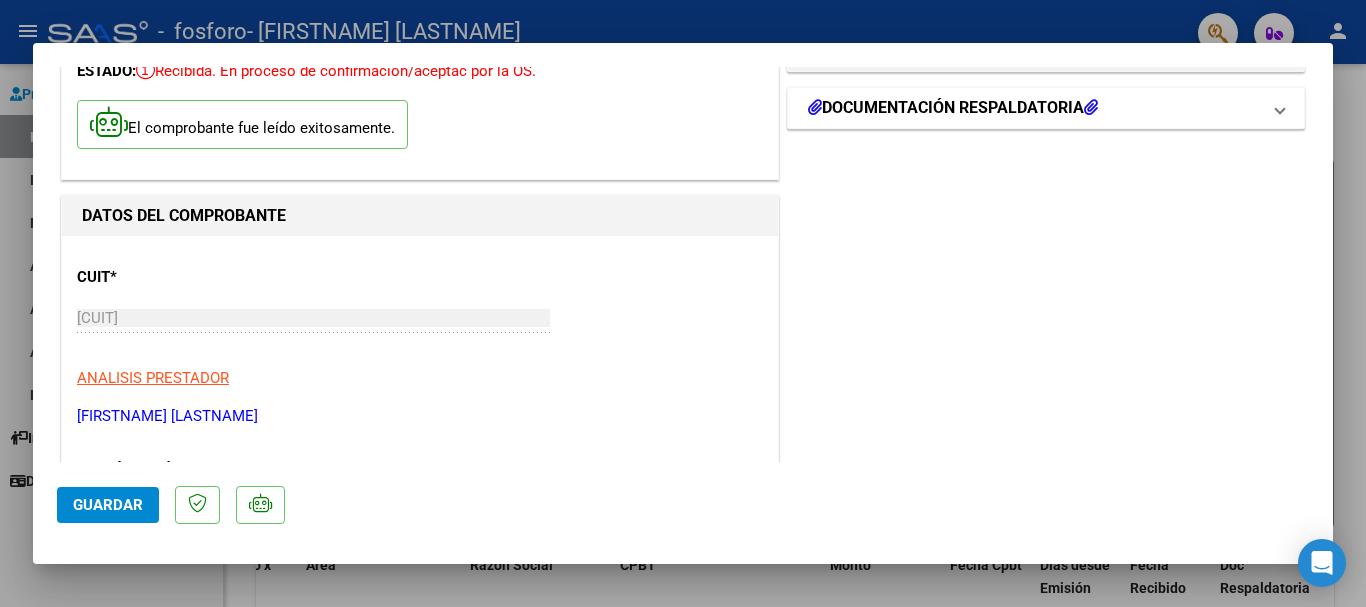 scroll, scrollTop: 0, scrollLeft: 0, axis: both 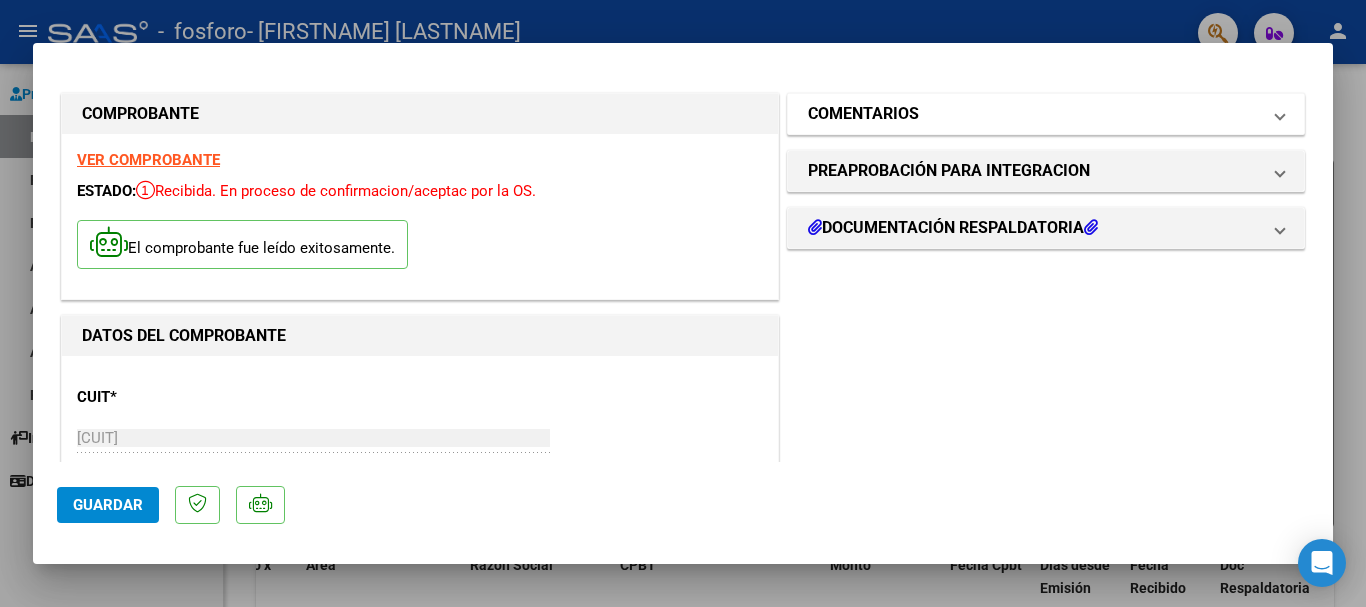 click on "COMENTARIOS" at bounding box center (1034, 114) 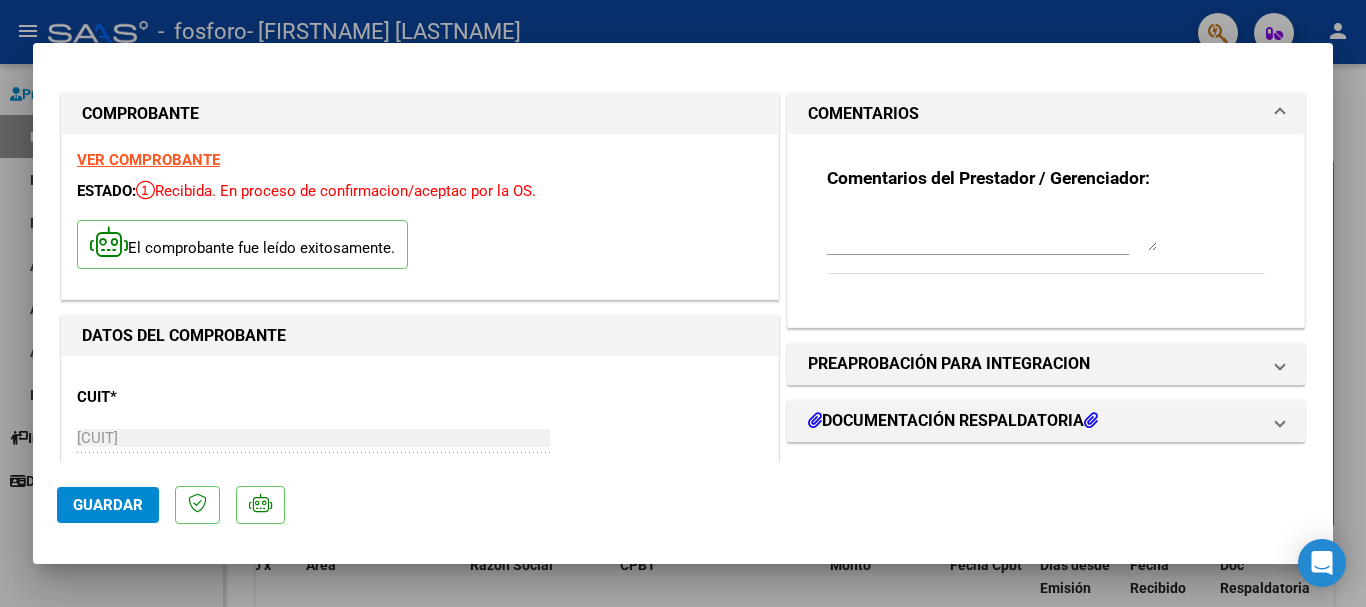 click on "COMENTARIOS" at bounding box center (1034, 114) 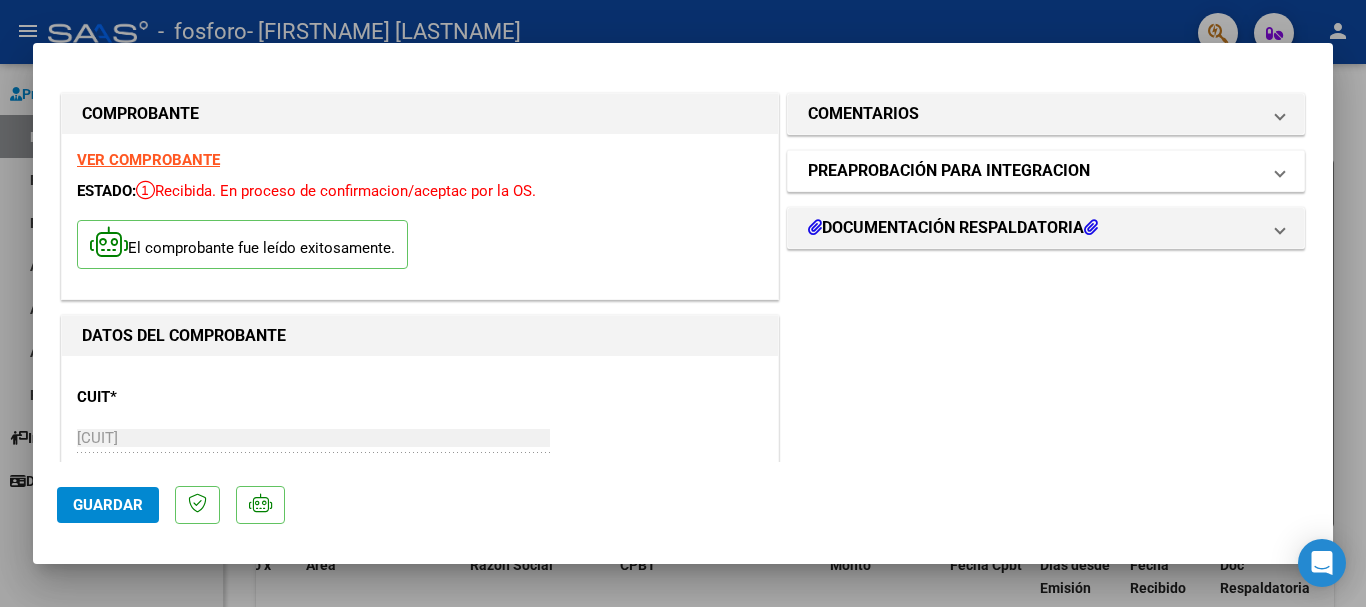 click on "PREAPROBACIÓN PARA INTEGRACION" at bounding box center [949, 171] 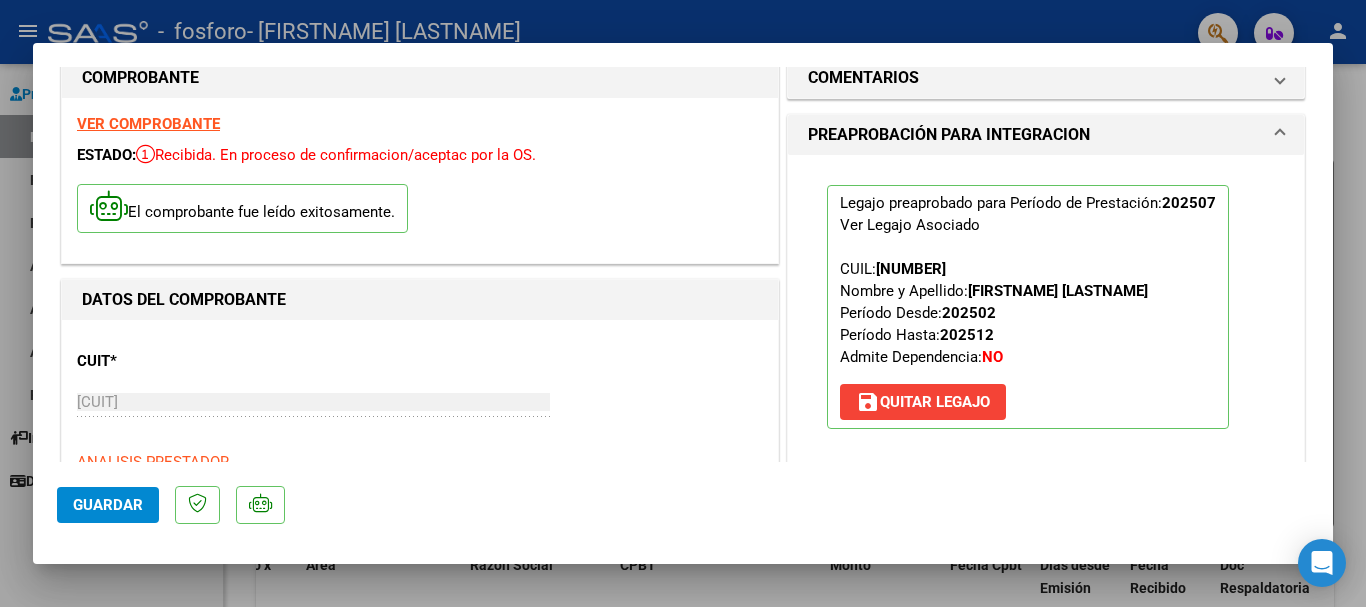 scroll, scrollTop: 27, scrollLeft: 0, axis: vertical 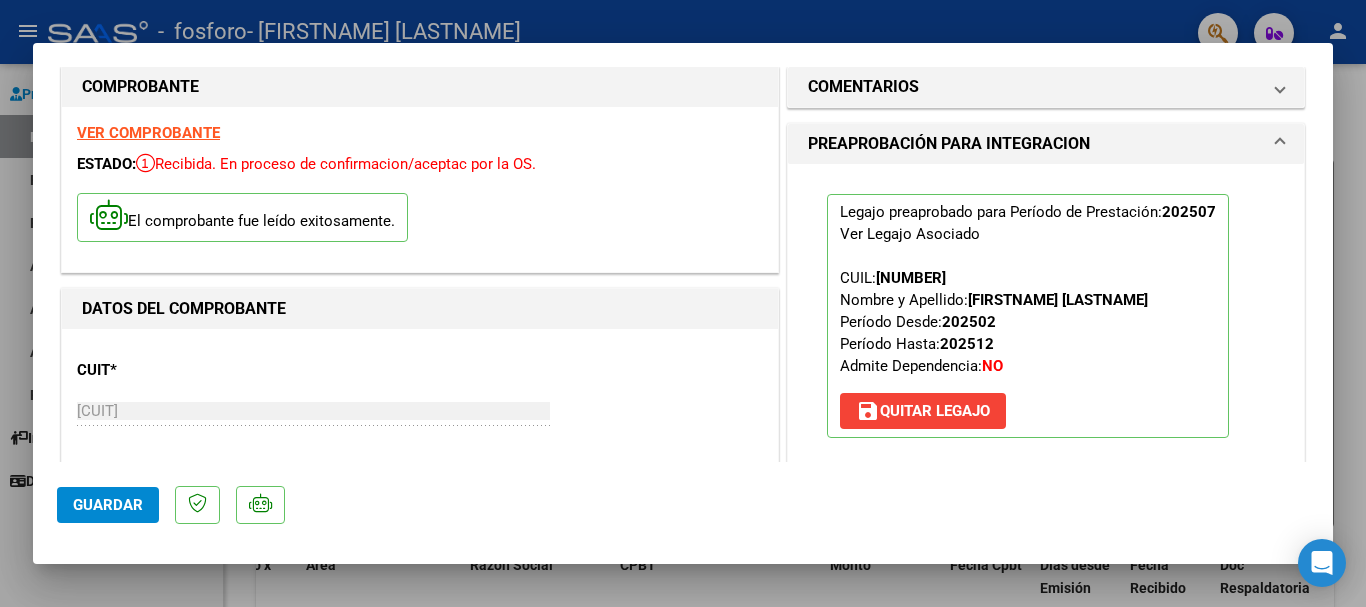 click on "PREAPROBACIÓN PARA INTEGRACION" at bounding box center (949, 144) 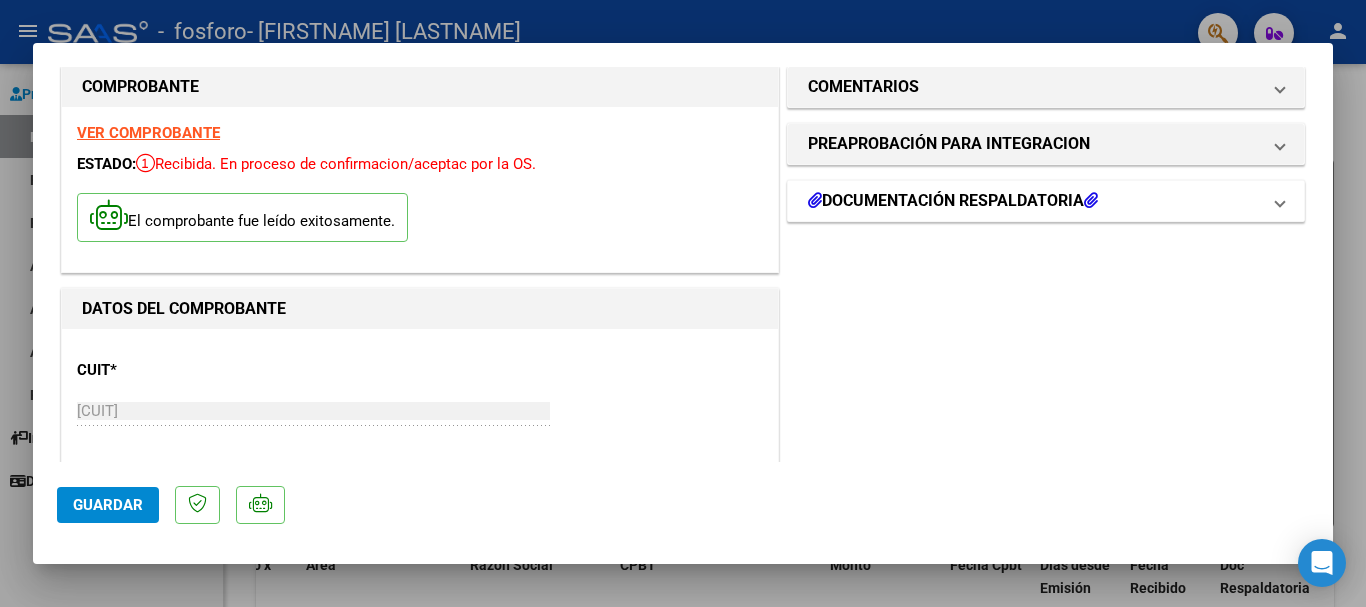 click on "DOCUMENTACIÓN RESPALDATORIA" at bounding box center [953, 201] 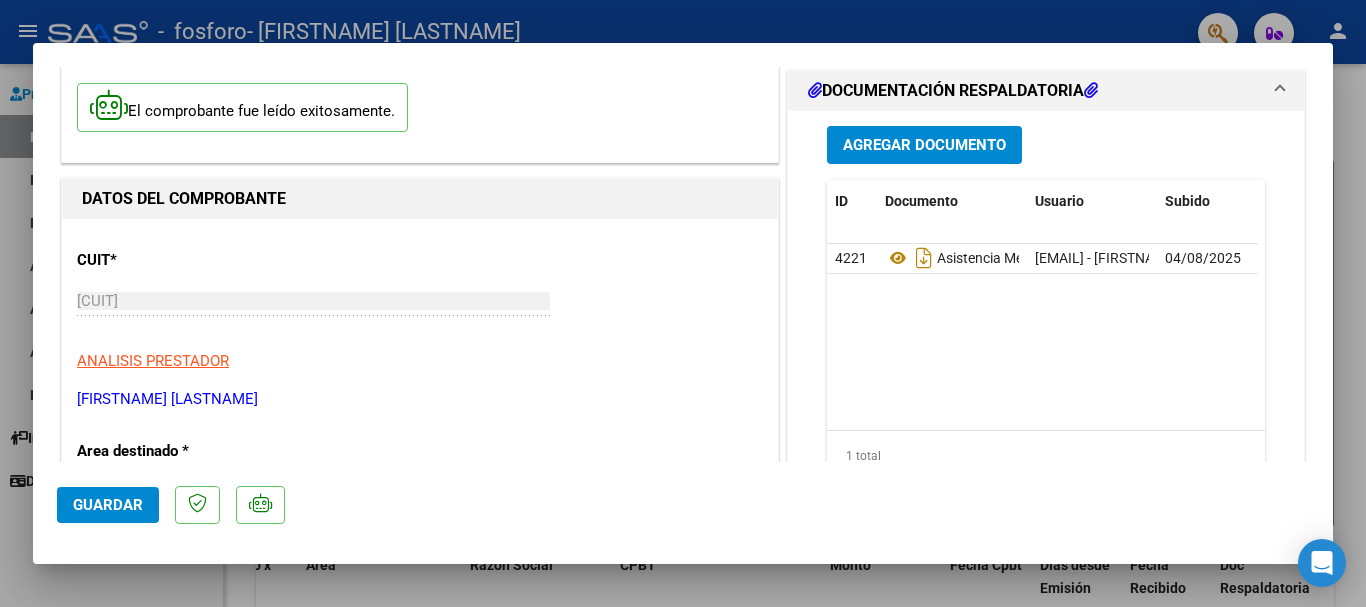 scroll, scrollTop: 151, scrollLeft: 0, axis: vertical 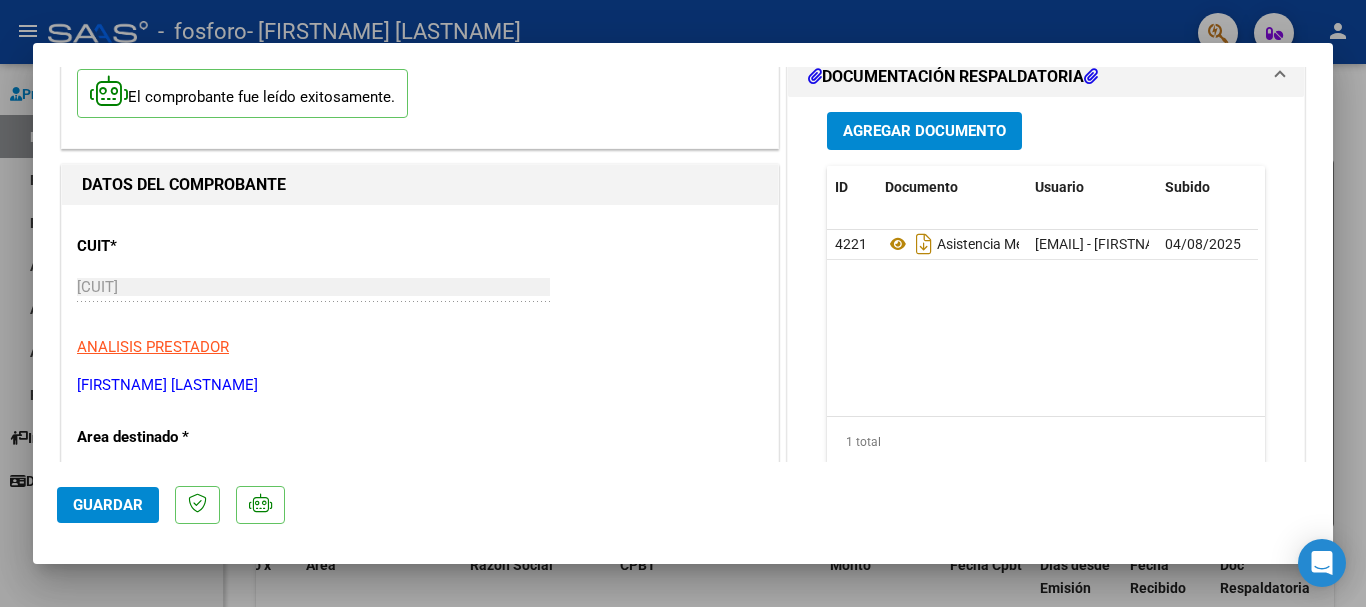 click on "DOCUMENTACIÓN RESPALDATORIA" at bounding box center [1034, 77] 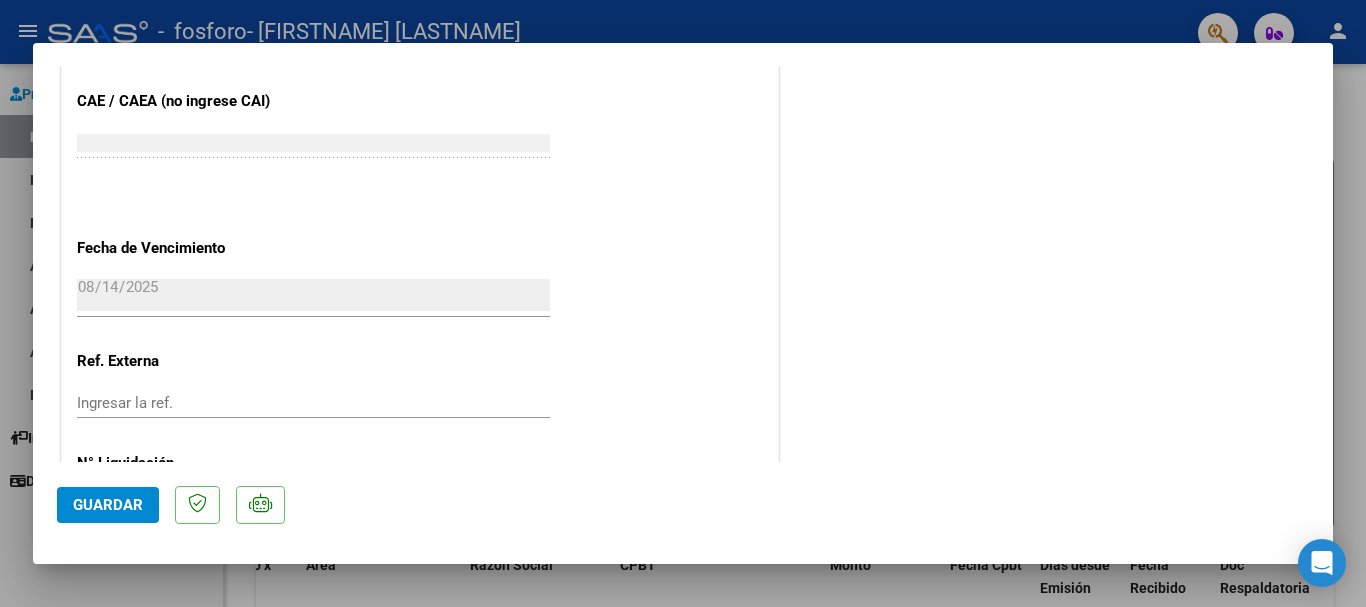 scroll, scrollTop: 1395, scrollLeft: 0, axis: vertical 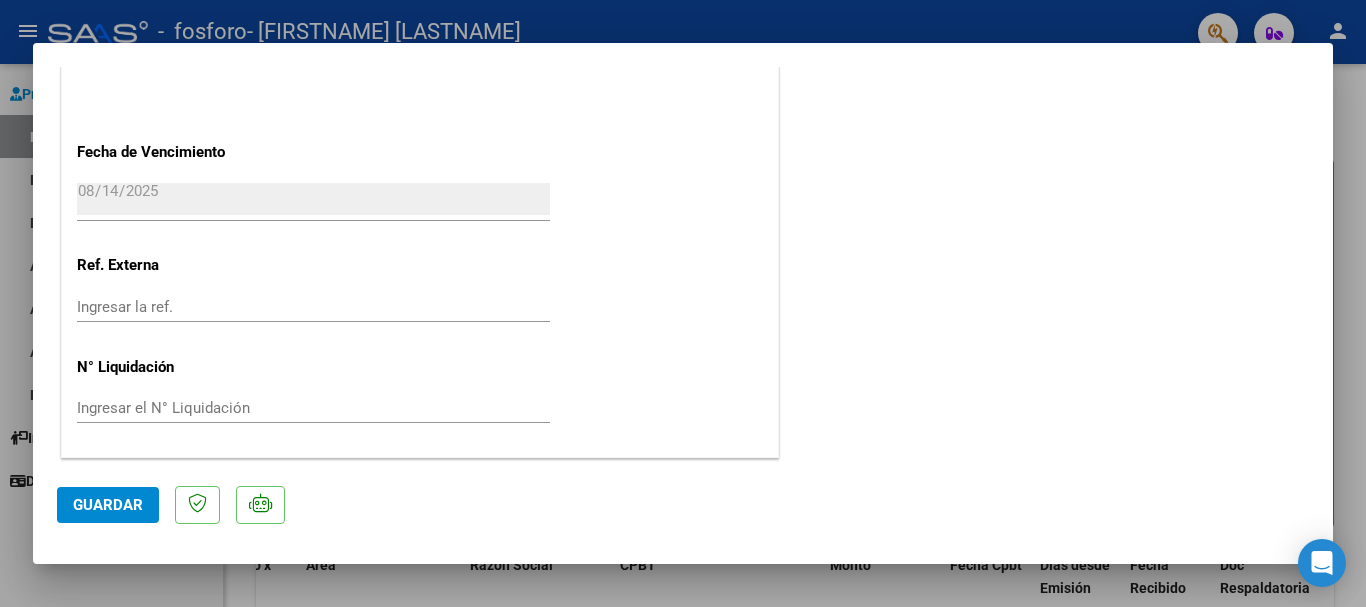 click on "Guardar" 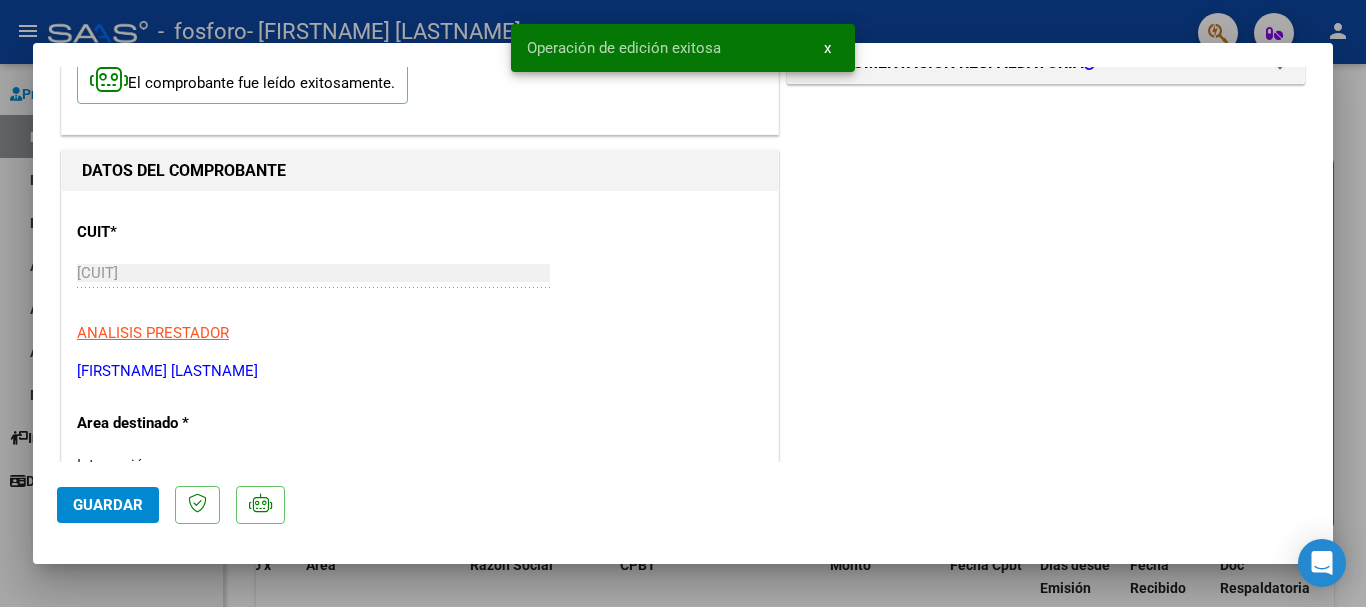 scroll, scrollTop: 0, scrollLeft: 0, axis: both 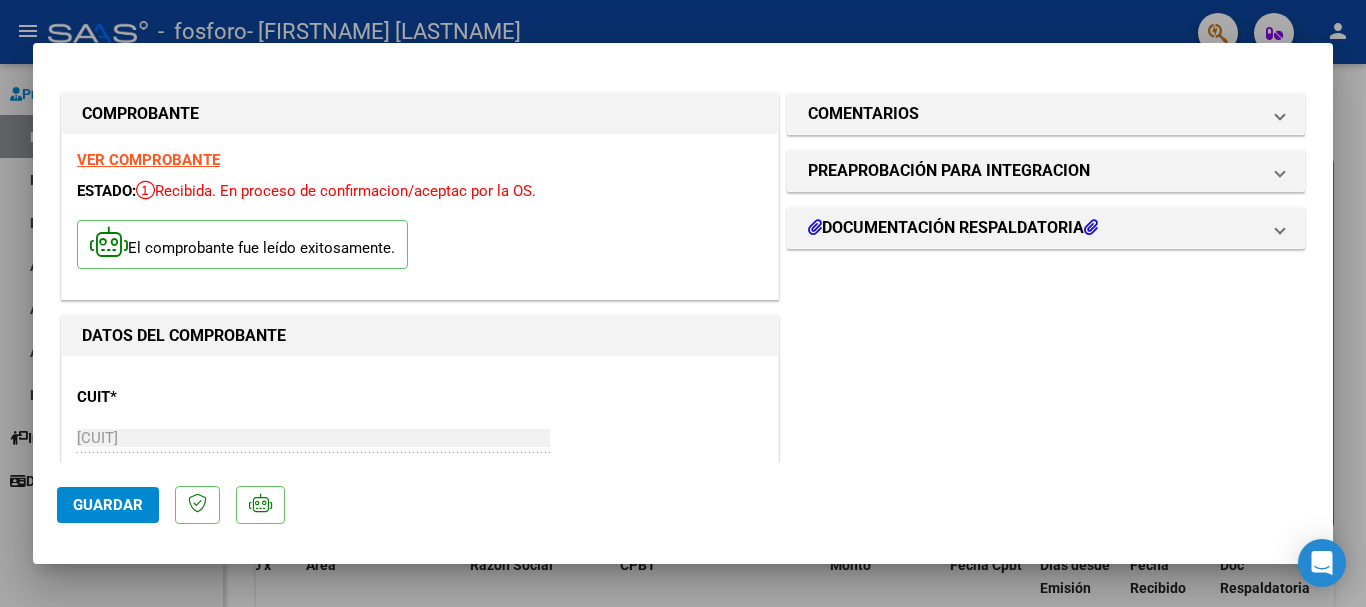 click on "Guardar" 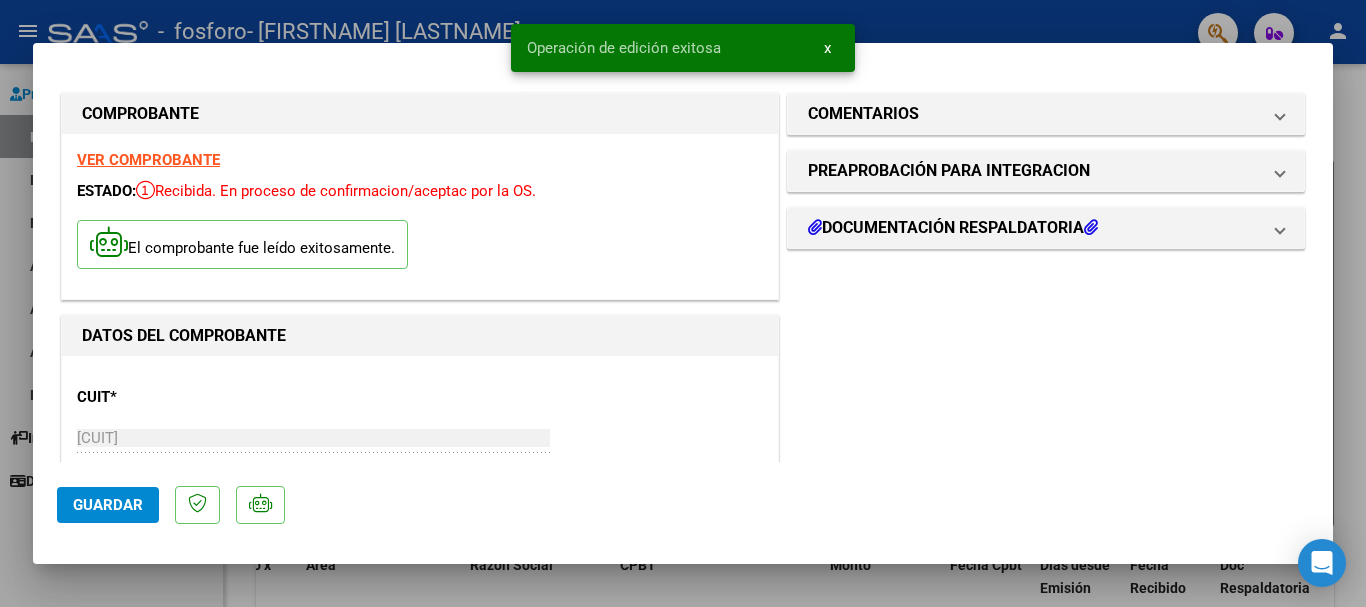 click at bounding box center [683, 303] 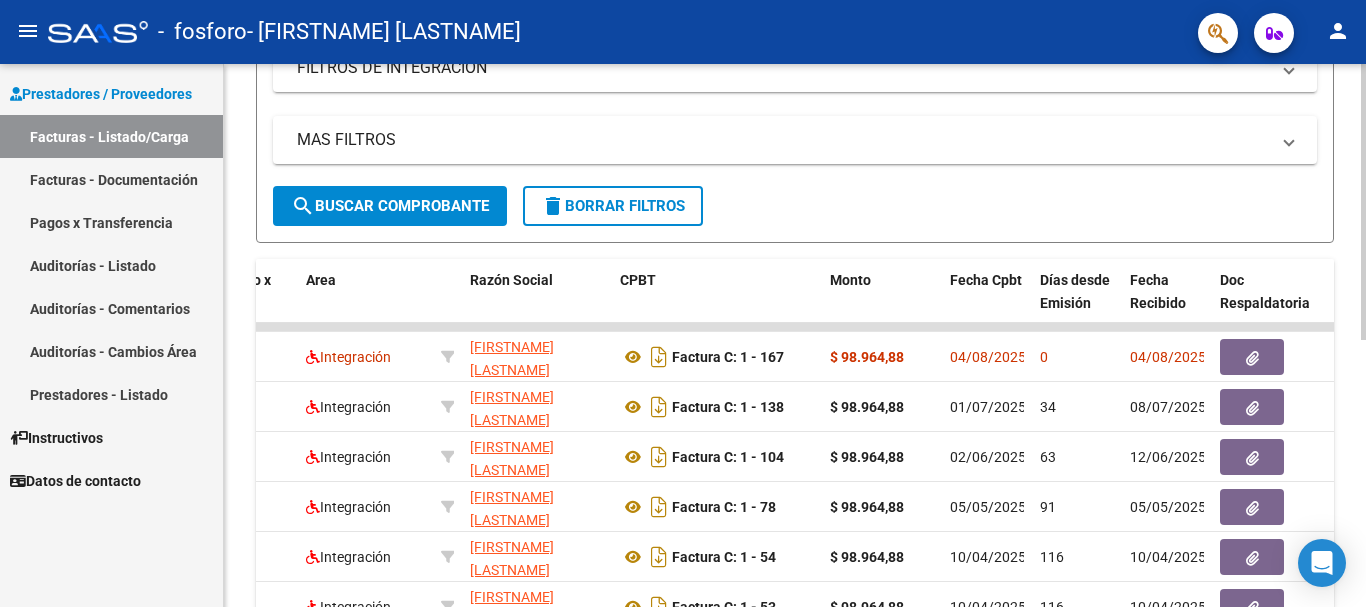 scroll, scrollTop: 364, scrollLeft: 0, axis: vertical 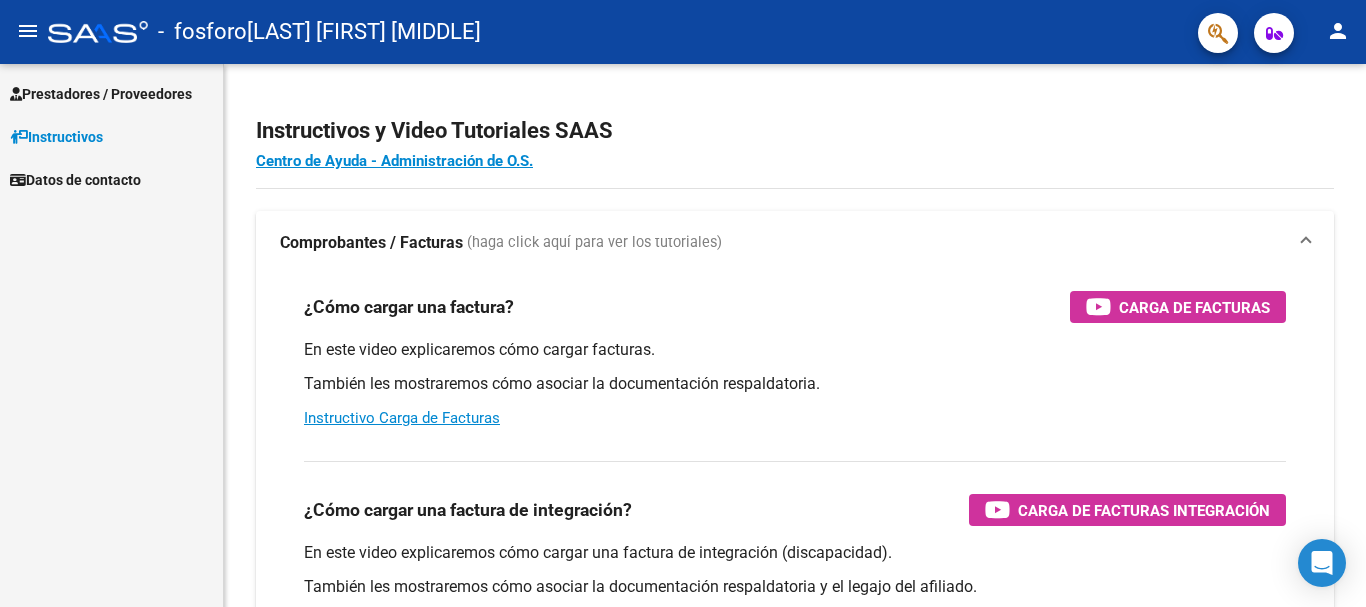 click on "Instructivos" at bounding box center (111, 136) 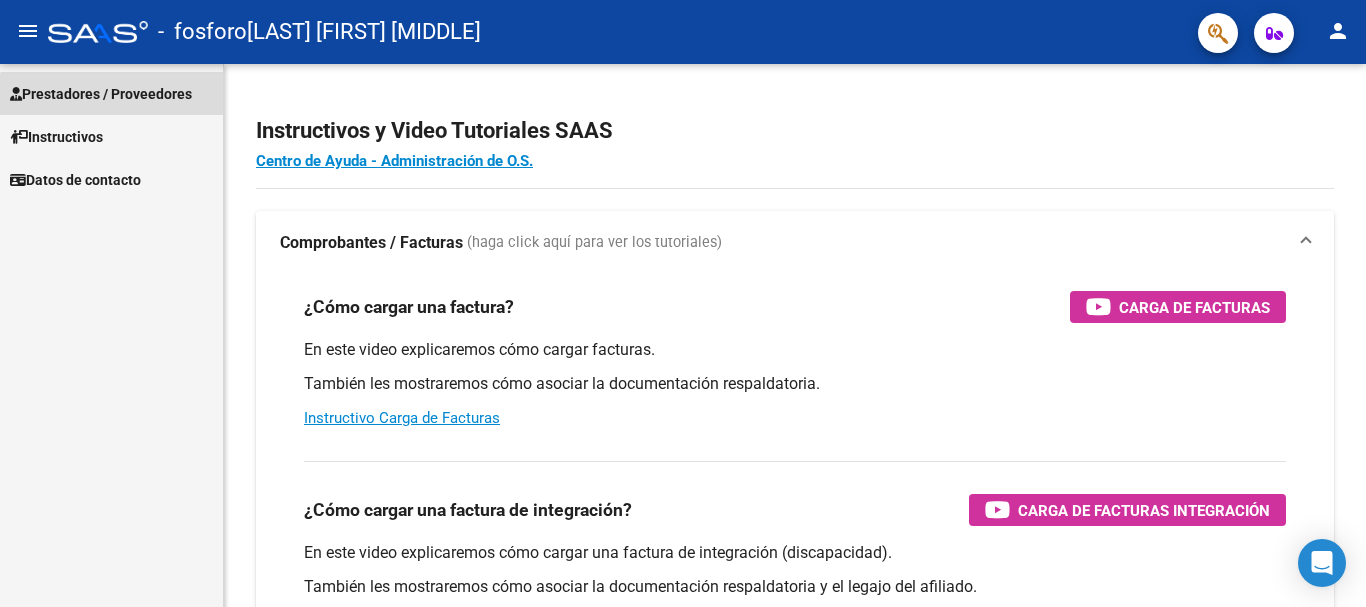 click on "Prestadores / Proveedores" at bounding box center [111, 93] 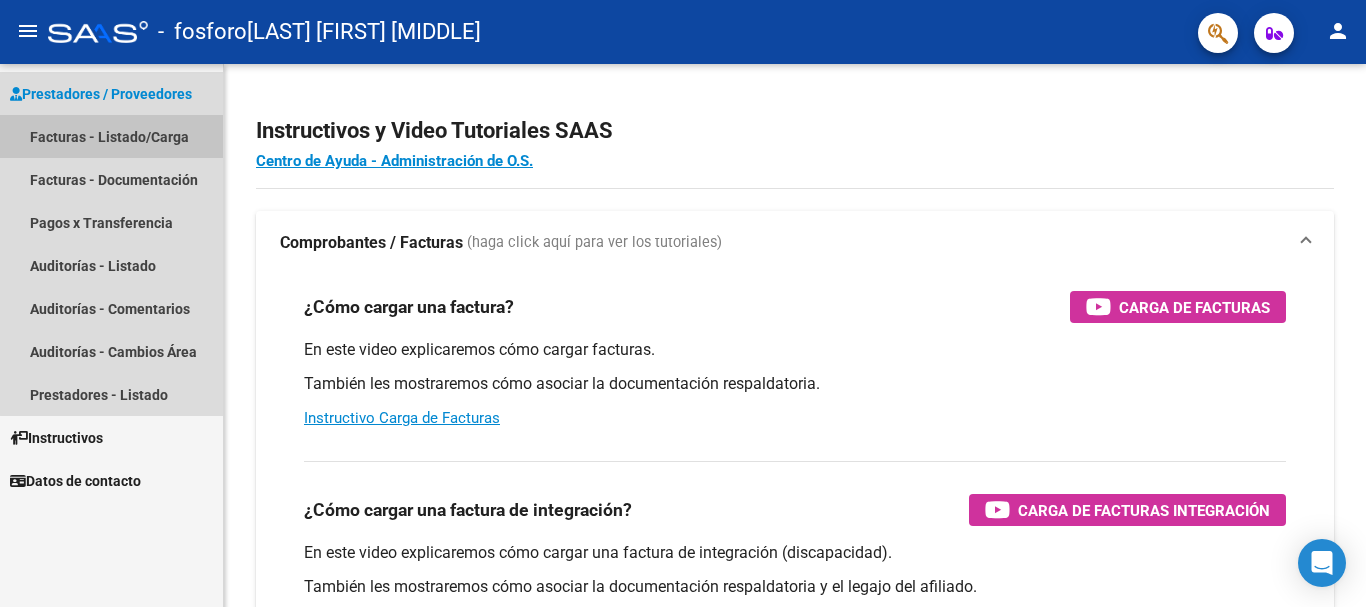 click on "Facturas - Listado/Carga" at bounding box center [111, 136] 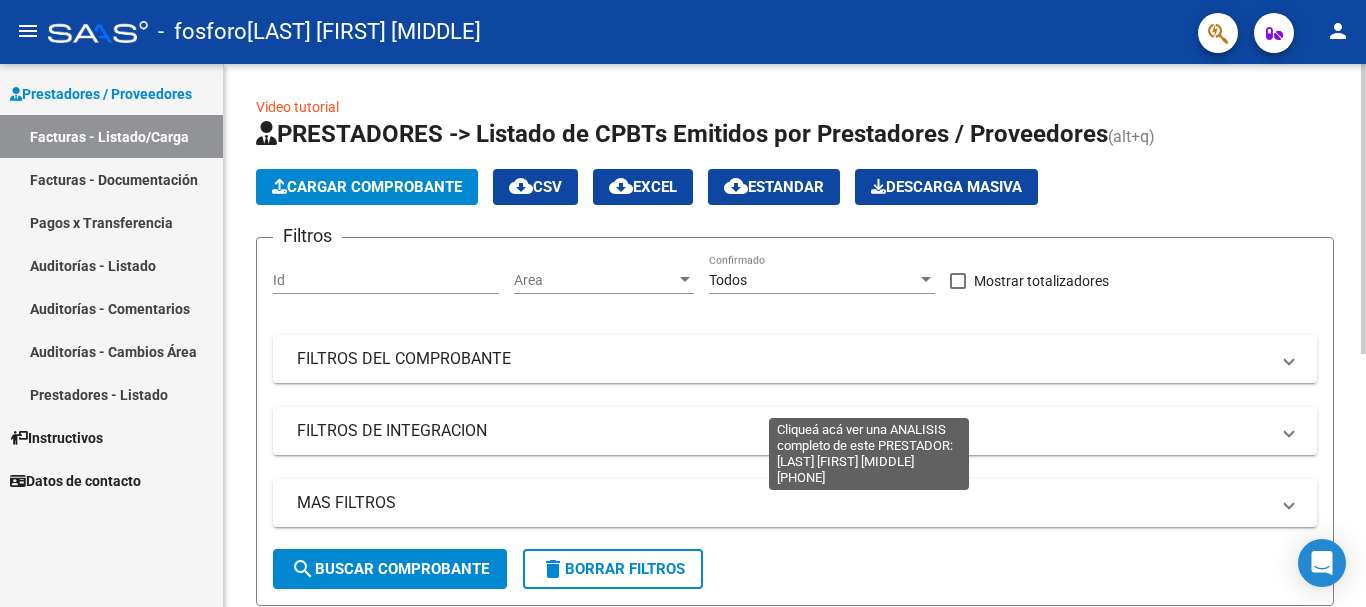 scroll, scrollTop: 381, scrollLeft: 0, axis: vertical 